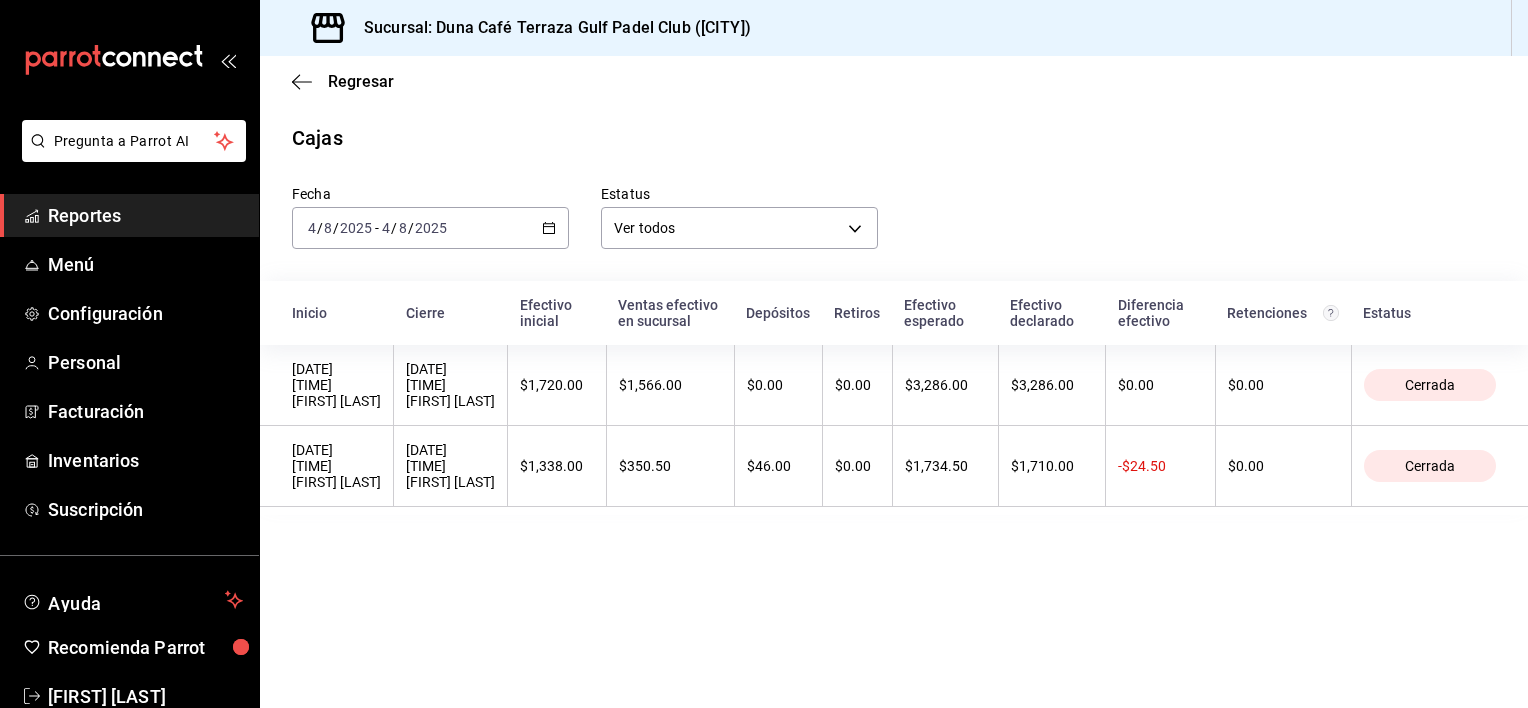 scroll, scrollTop: 0, scrollLeft: 0, axis: both 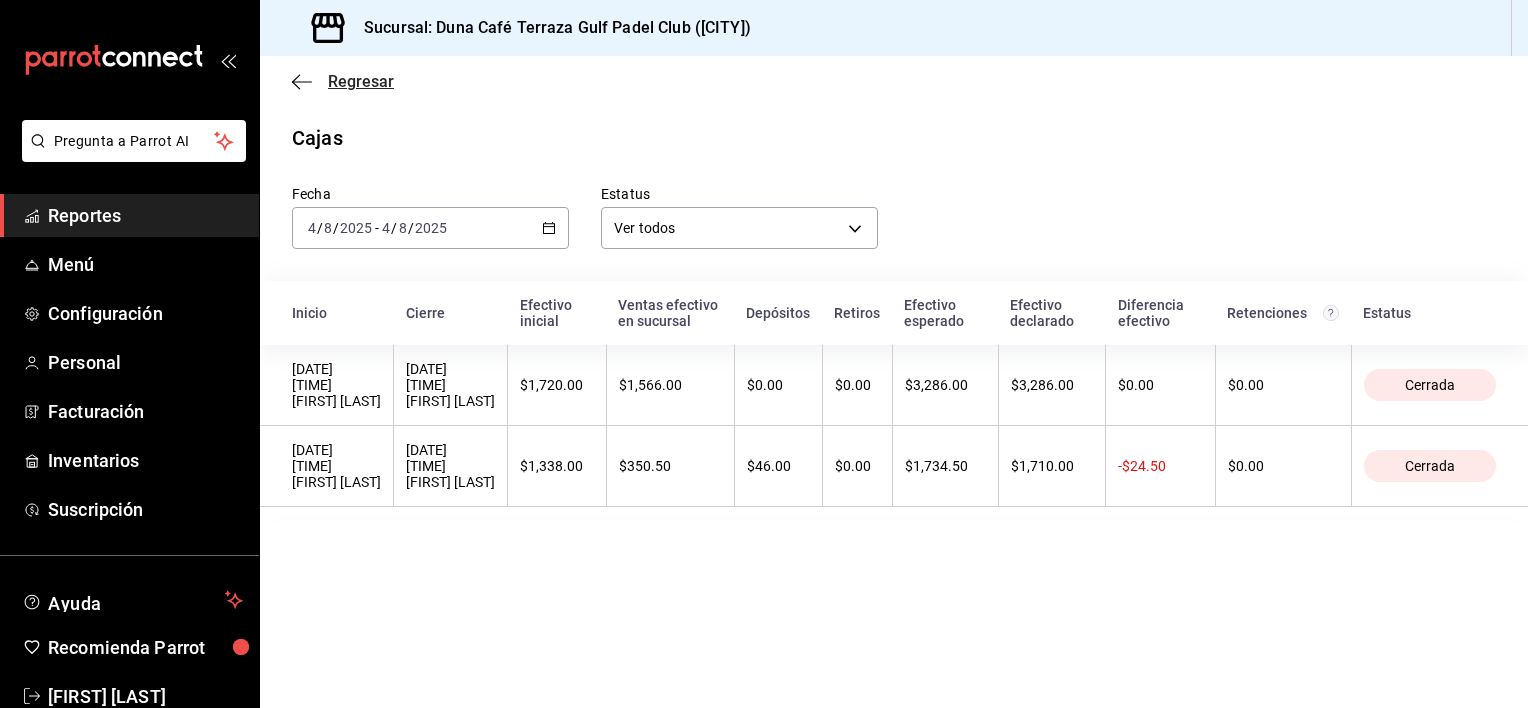 click 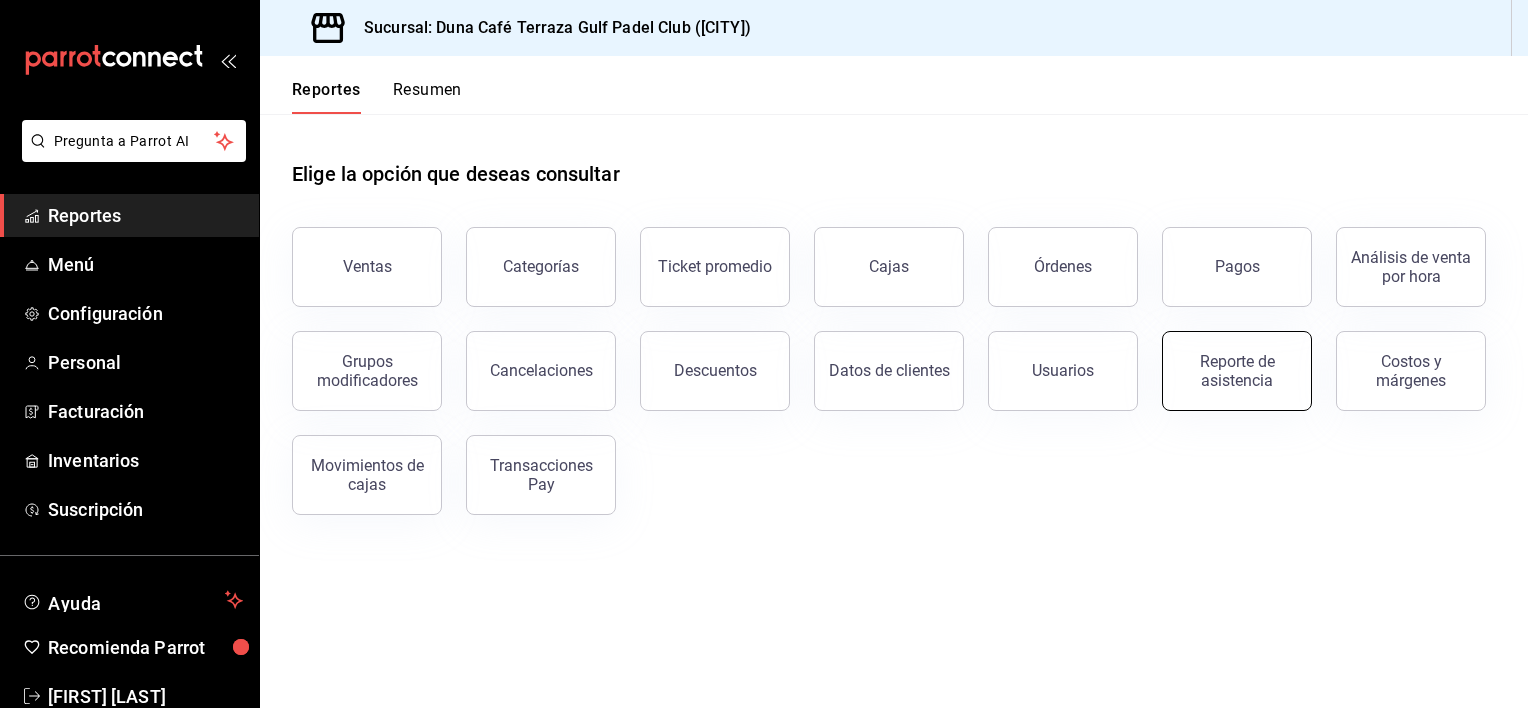 click on "Reporte de asistencia" at bounding box center (1237, 371) 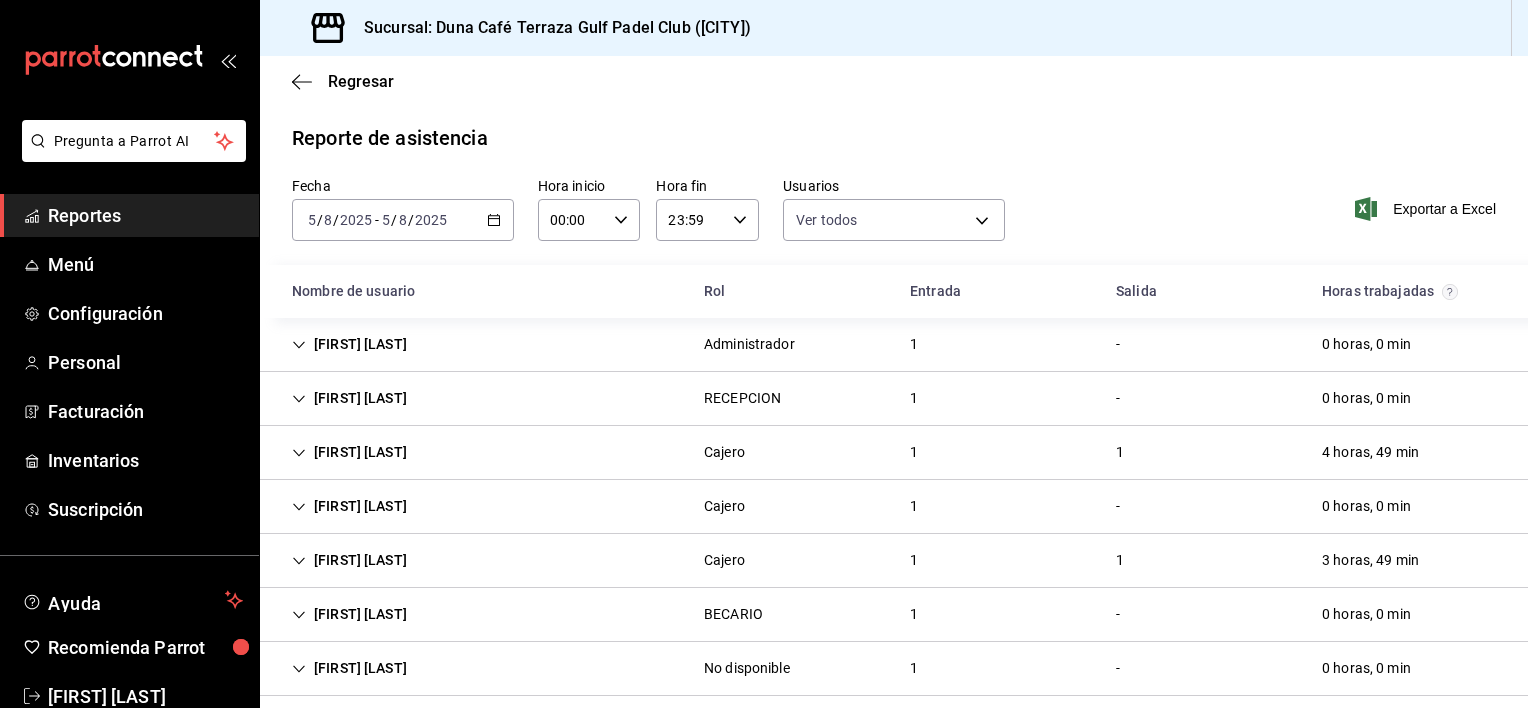 click on "Administrador" at bounding box center (749, 344) 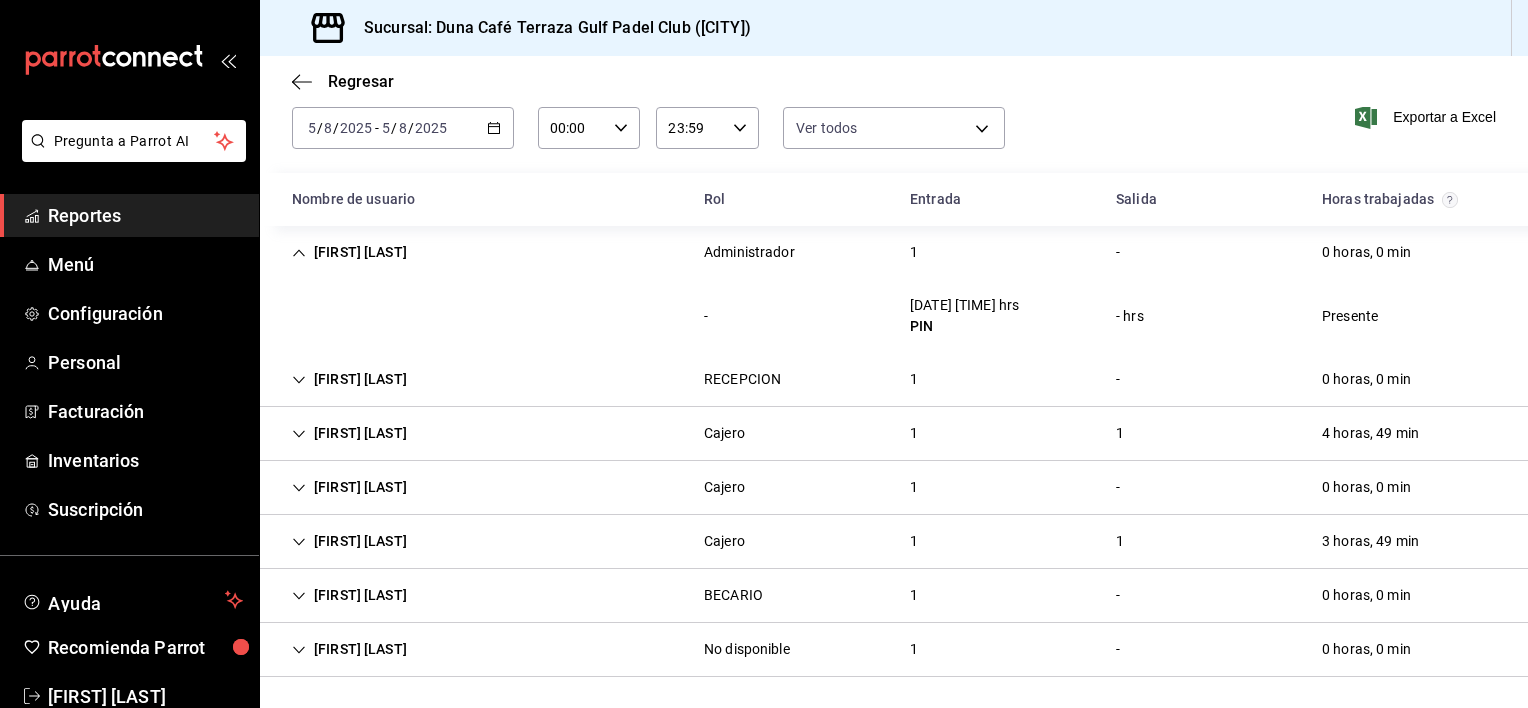 scroll, scrollTop: 0, scrollLeft: 0, axis: both 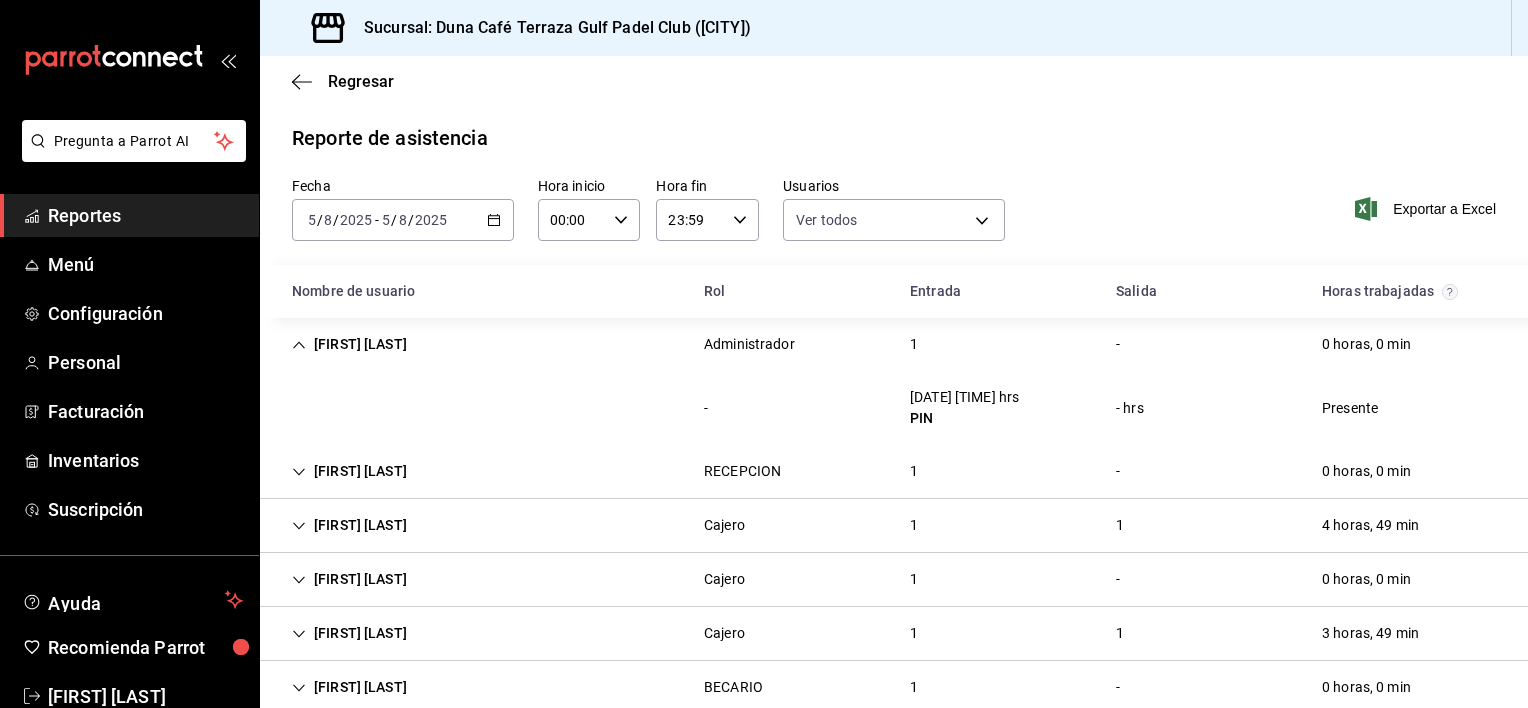click on "2025-08-05 5 / 8 / 2025 - 2025-08-05 5 / 8 / 2025" at bounding box center [403, 220] 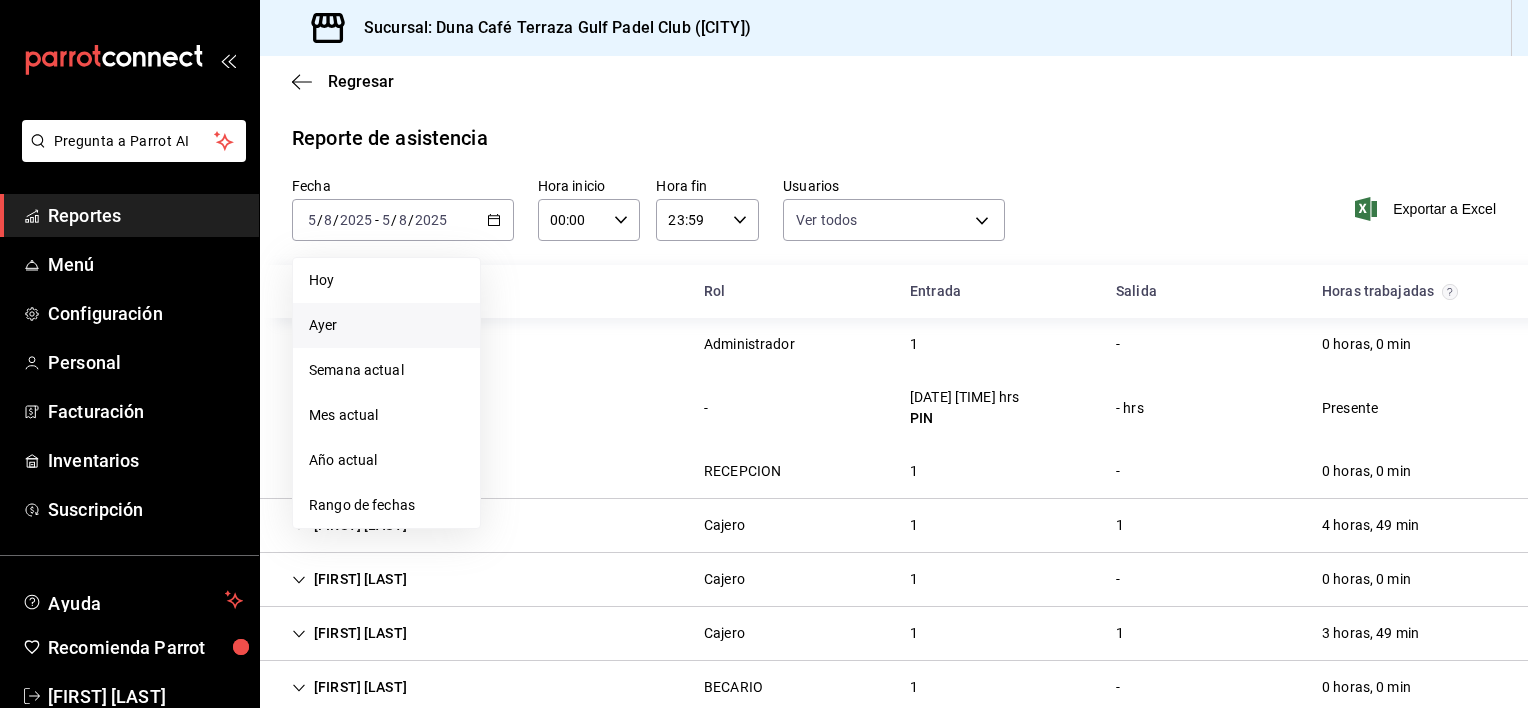 click on "Ayer" at bounding box center [386, 325] 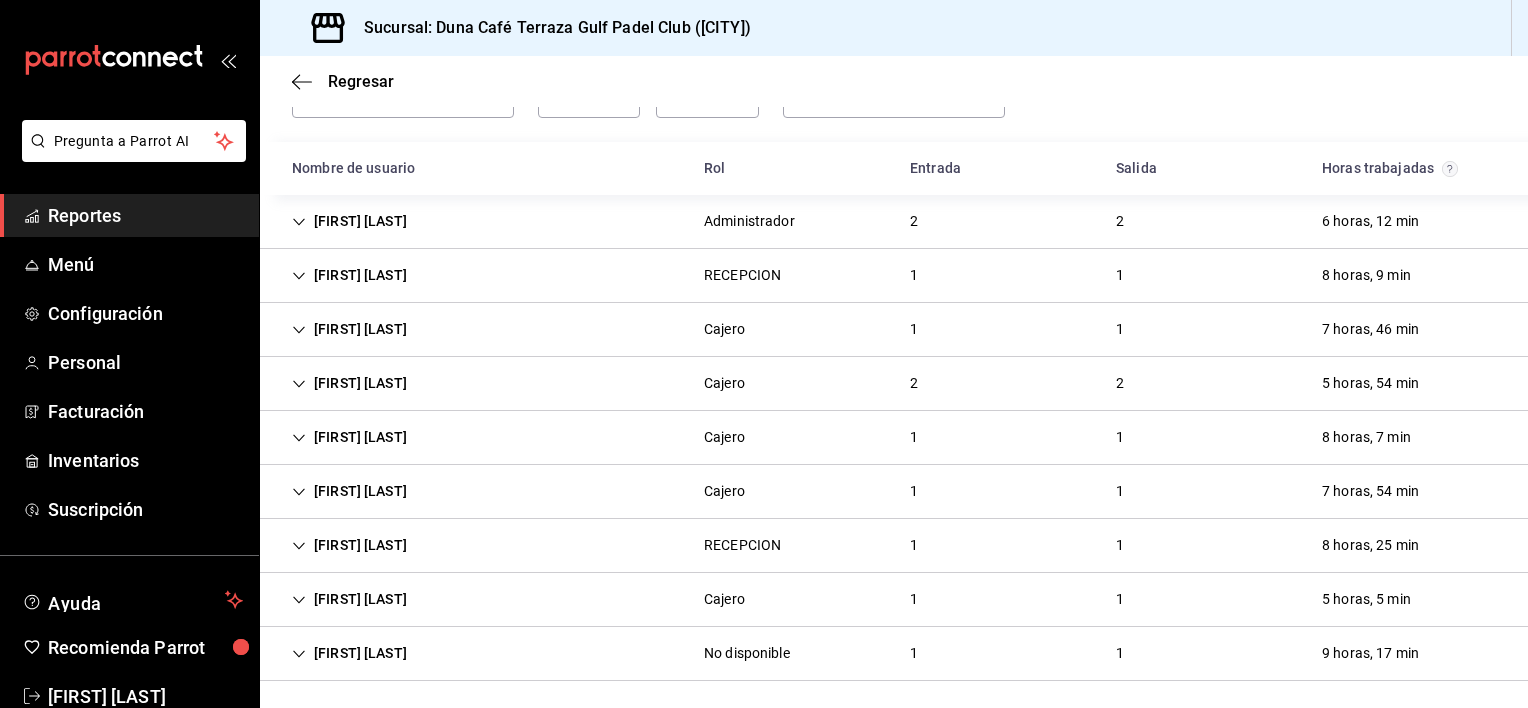 scroll, scrollTop: 126, scrollLeft: 0, axis: vertical 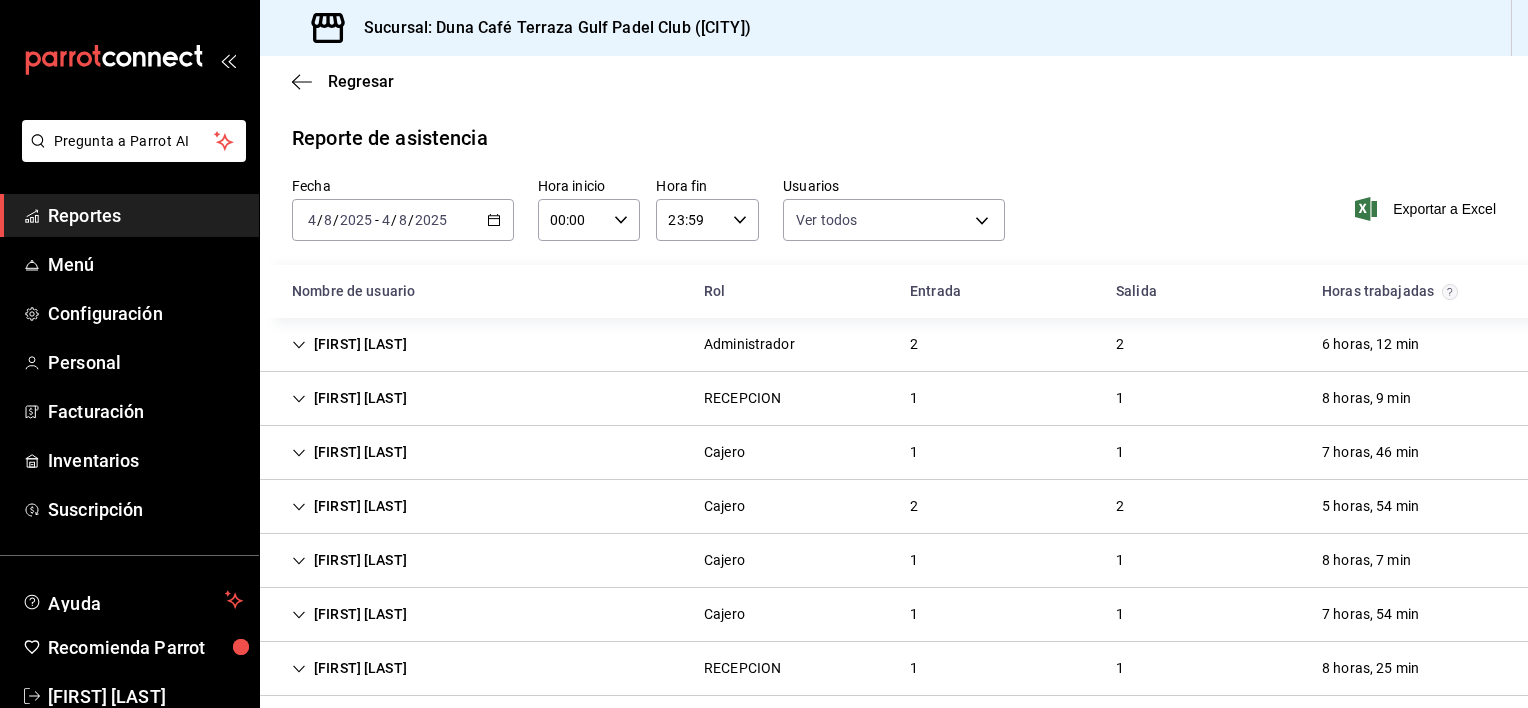 click 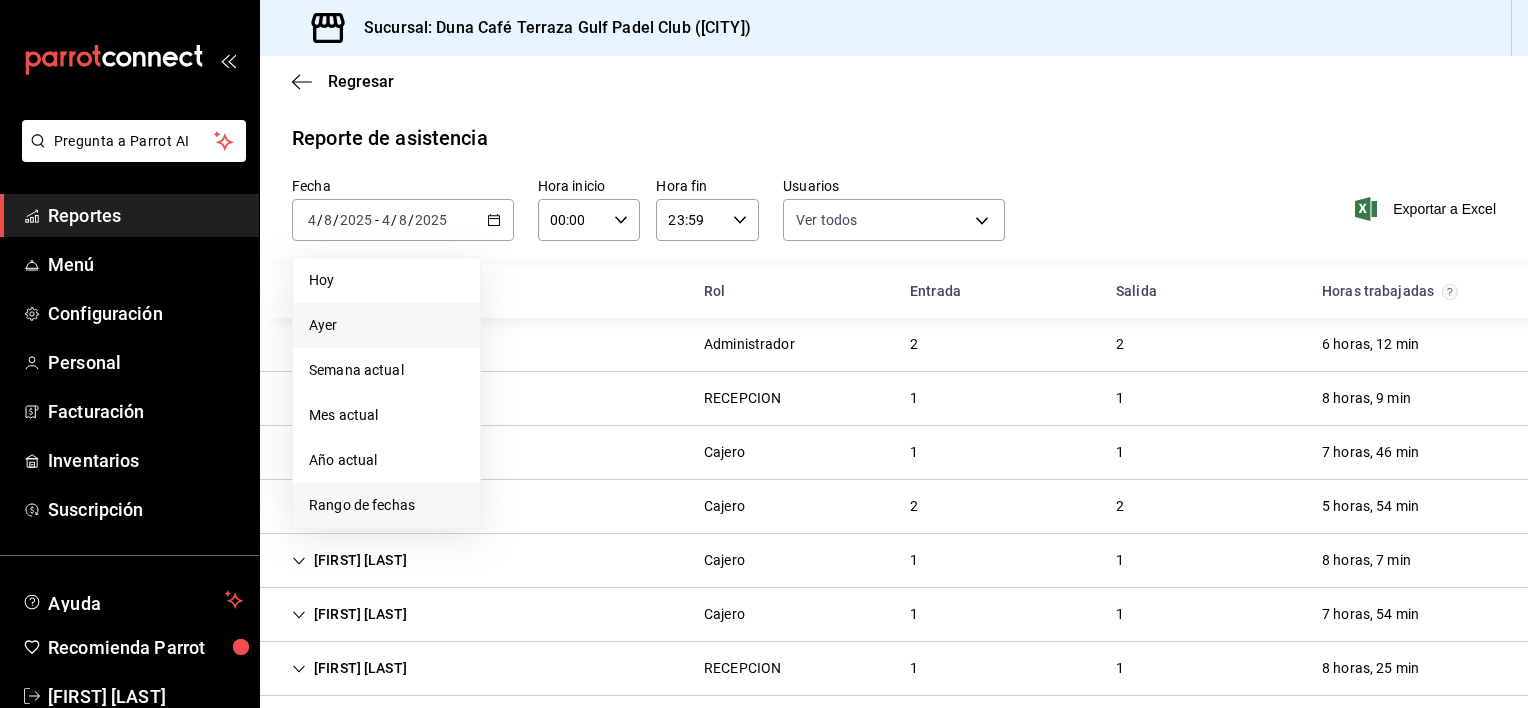 click on "Rango de fechas" at bounding box center (386, 505) 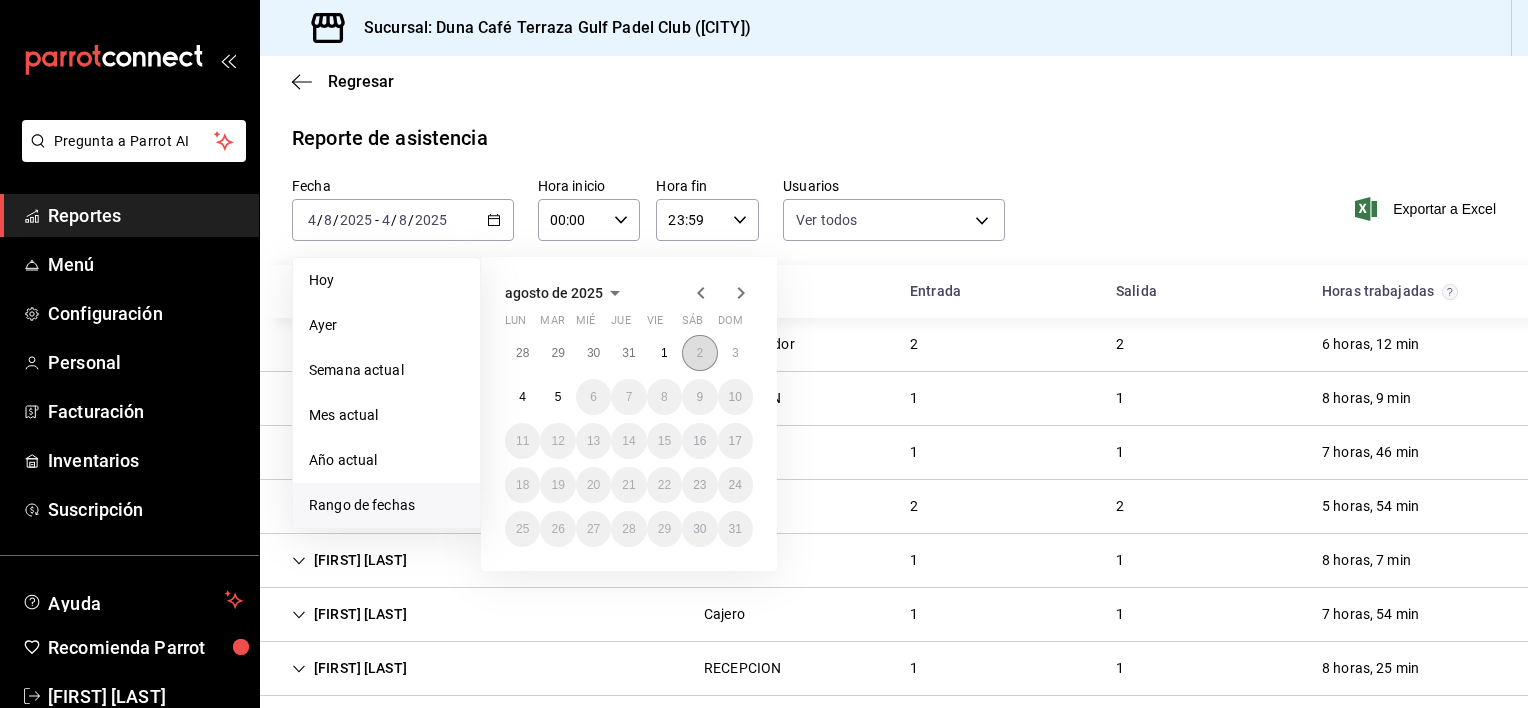 click on "2" at bounding box center (699, 353) 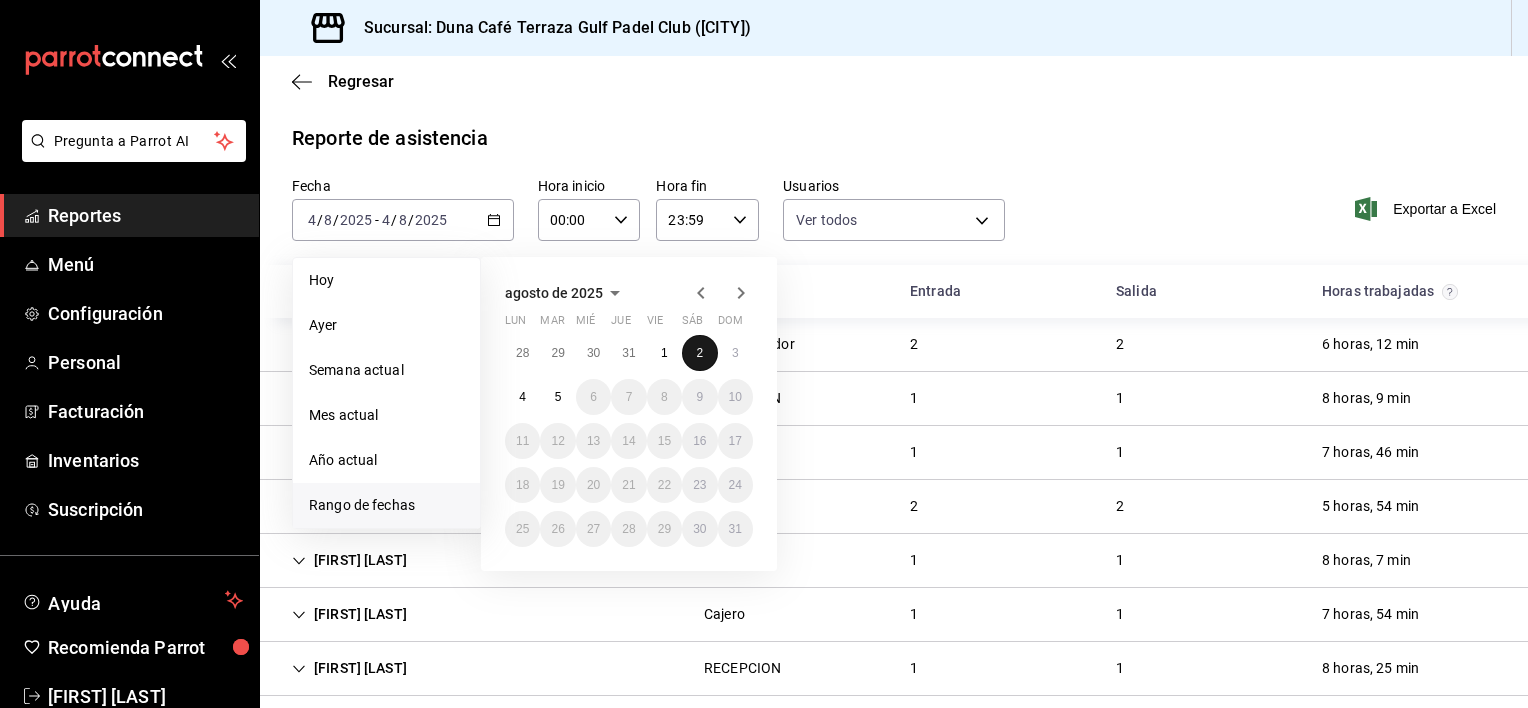 click on "2" at bounding box center (699, 353) 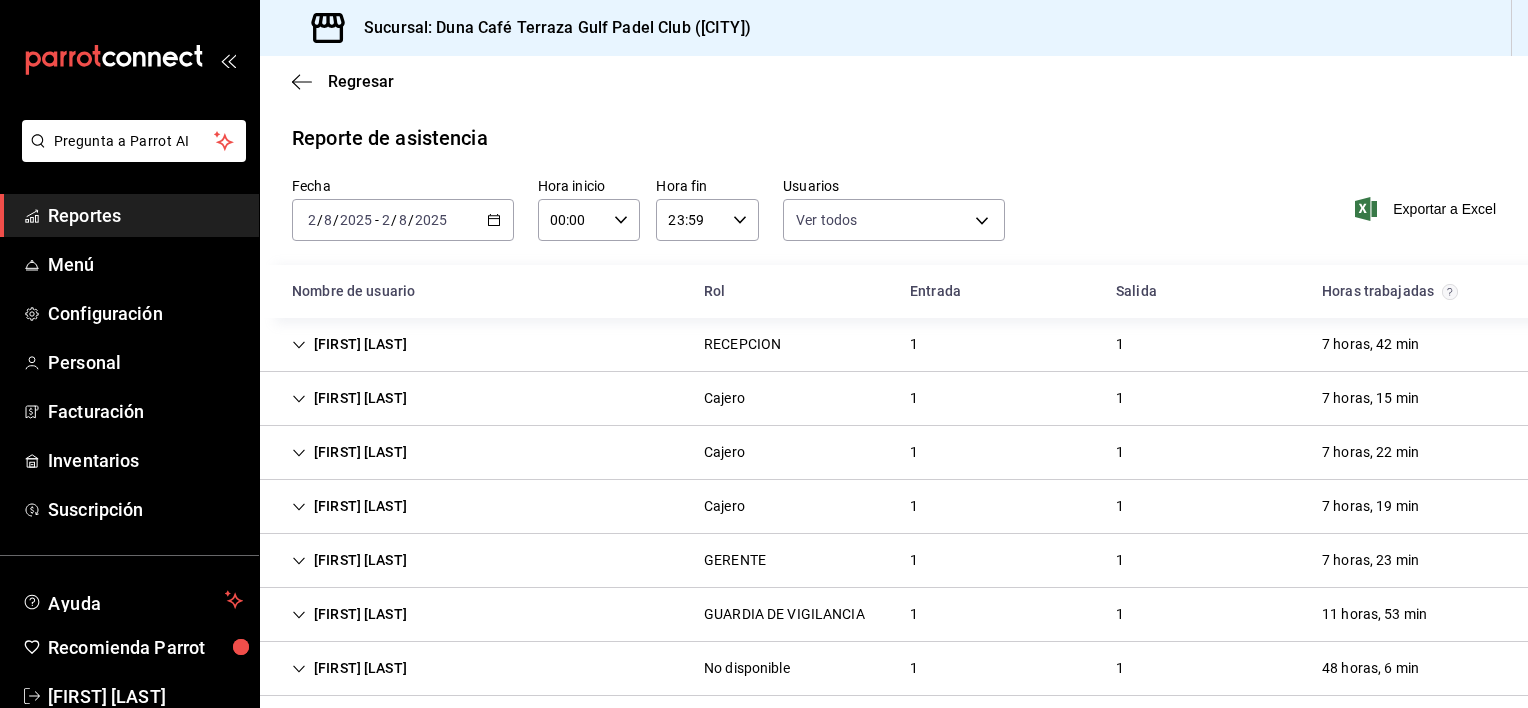click 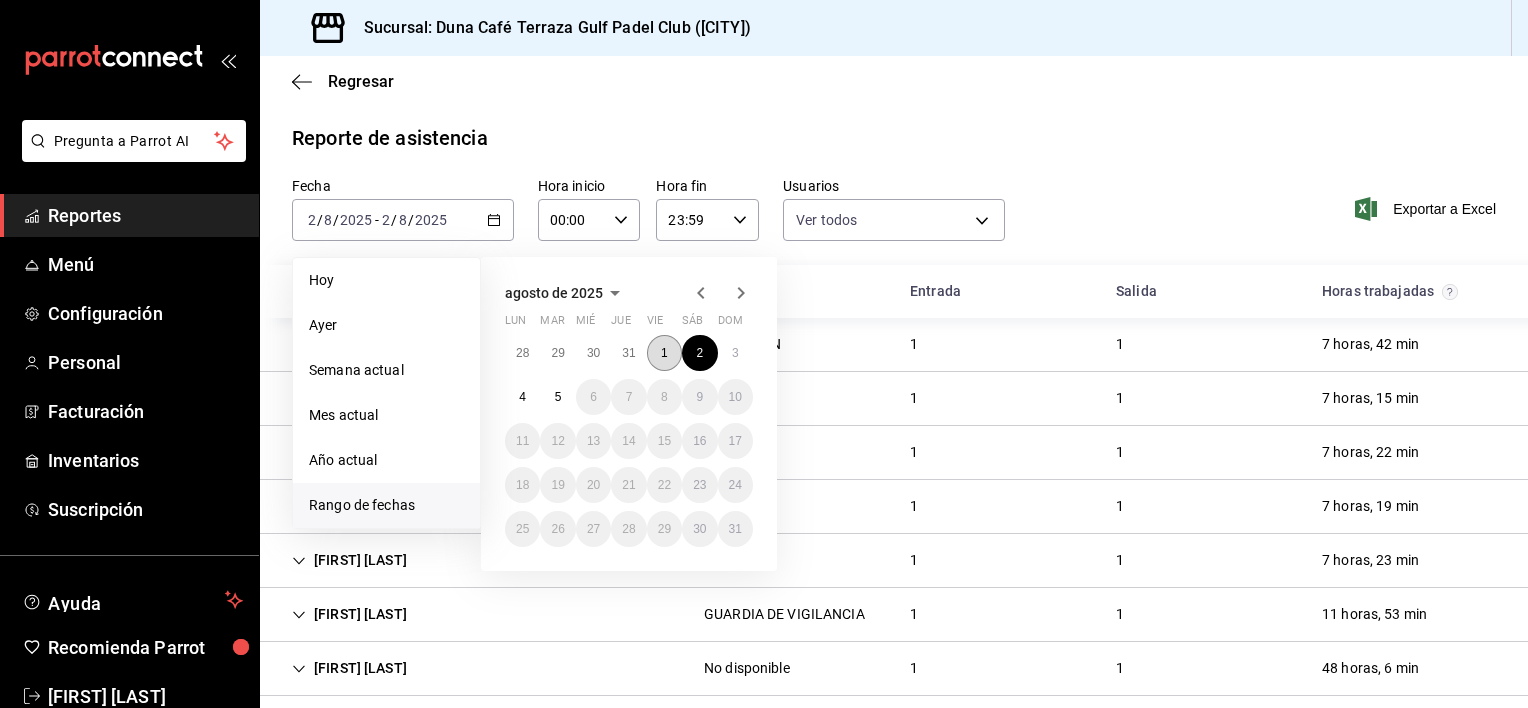 click on "1" at bounding box center [664, 353] 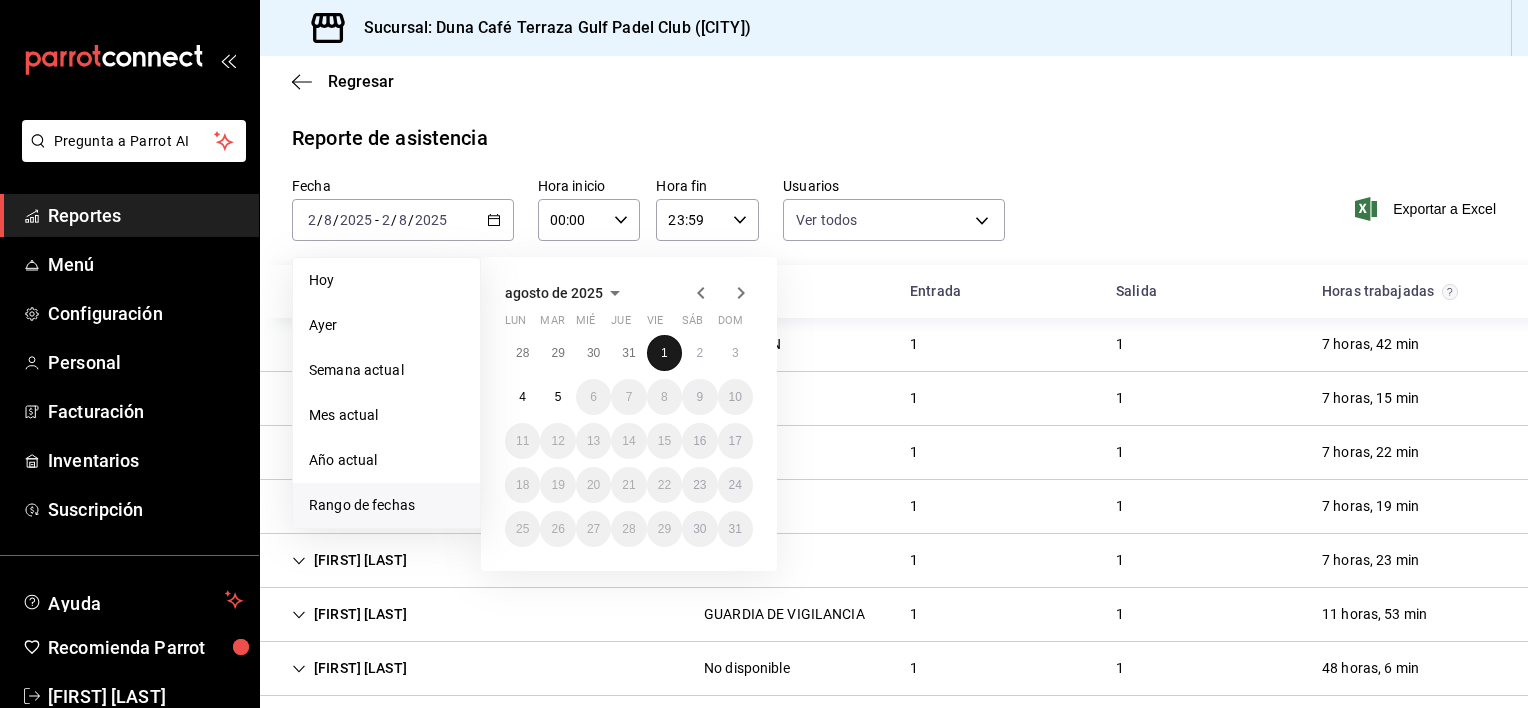 click on "1" at bounding box center (664, 353) 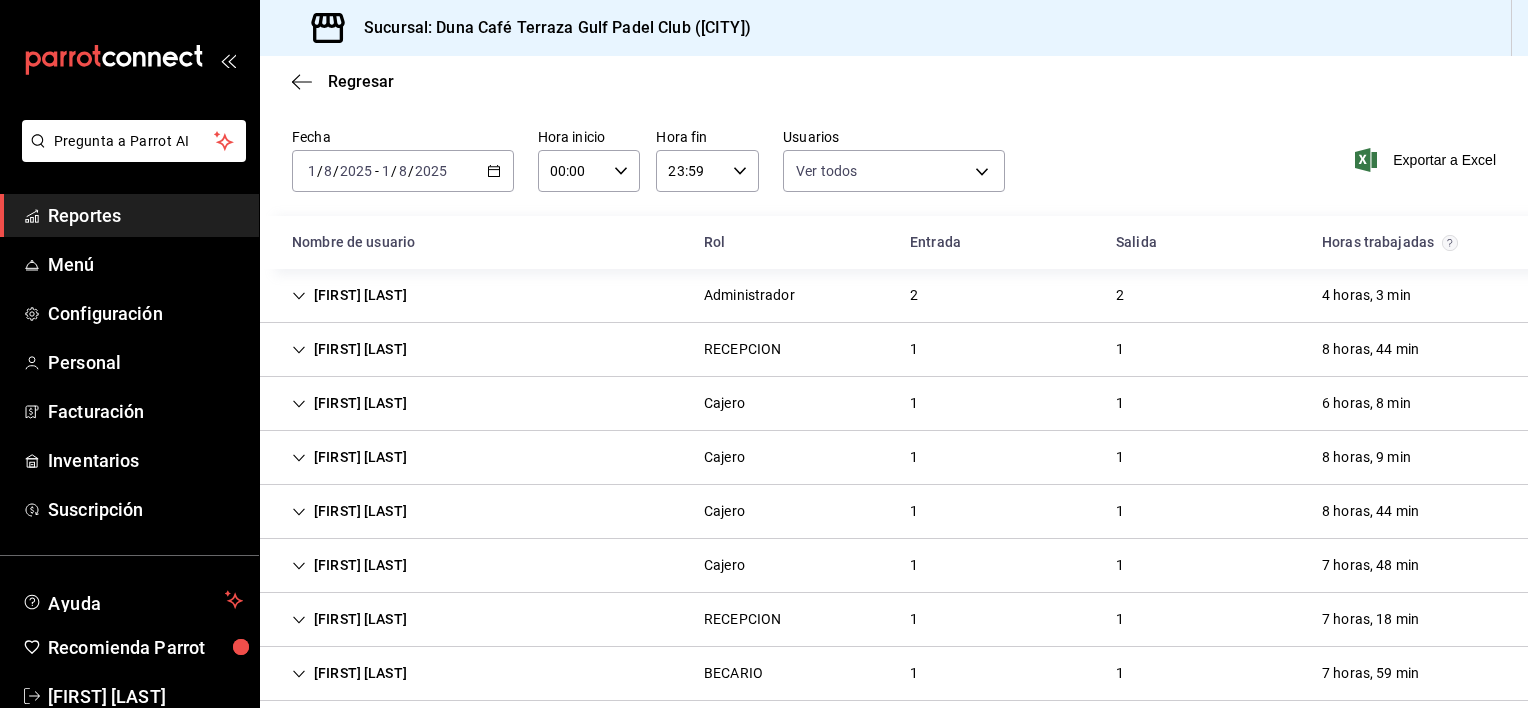 scroll, scrollTop: 0, scrollLeft: 0, axis: both 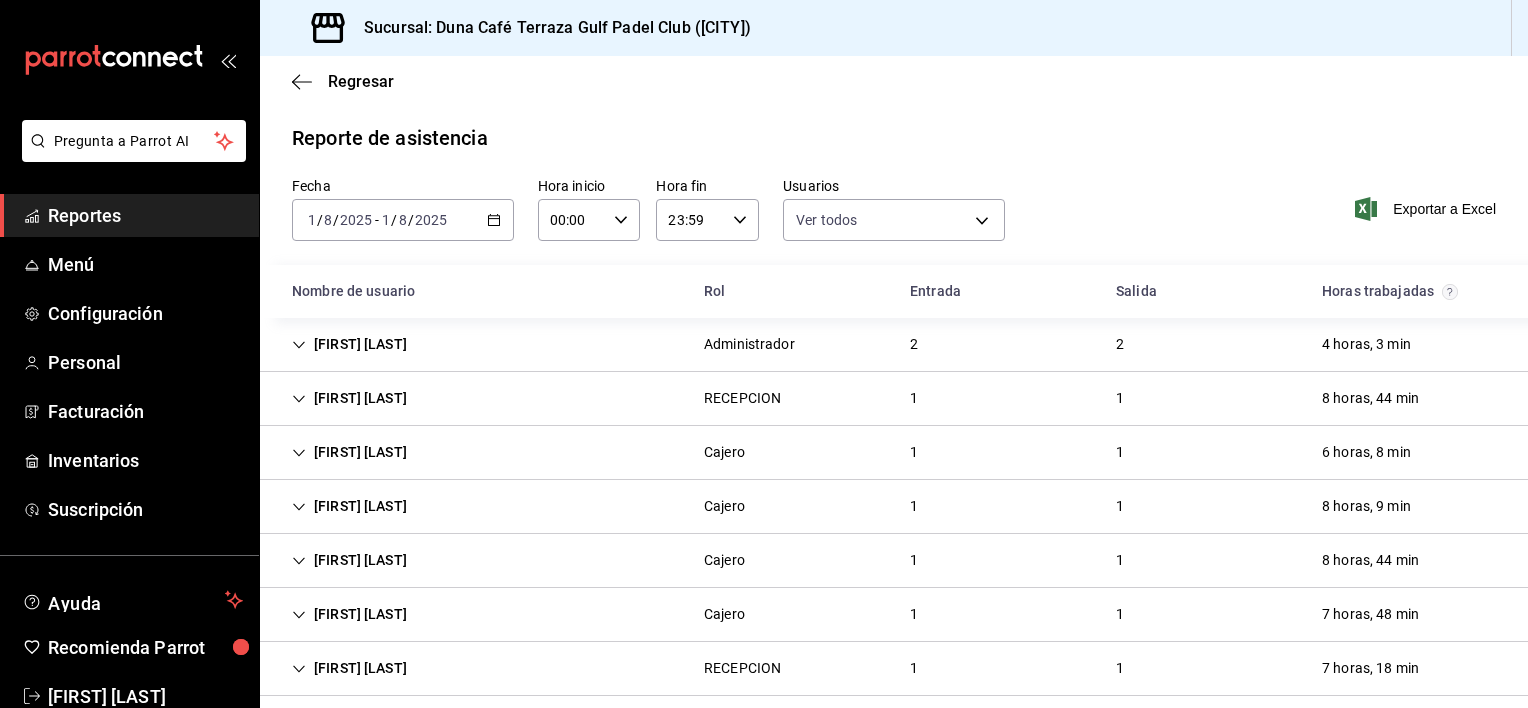 click on "Fecha [DATE] [DATE] - [DATE] [DATE] Hora inicio [TIME] Hora inicio Hora fin [TIME] Hora fin Usuarios Ver todos [UUID],[UUID],[UUID],[UUID],[UUID],[UUID],[UUID],[UUID],[UUID],[UUID],[UUID],[UUID],[UUID],[UUID],[UUID] Exportar a Excel" at bounding box center [894, 221] 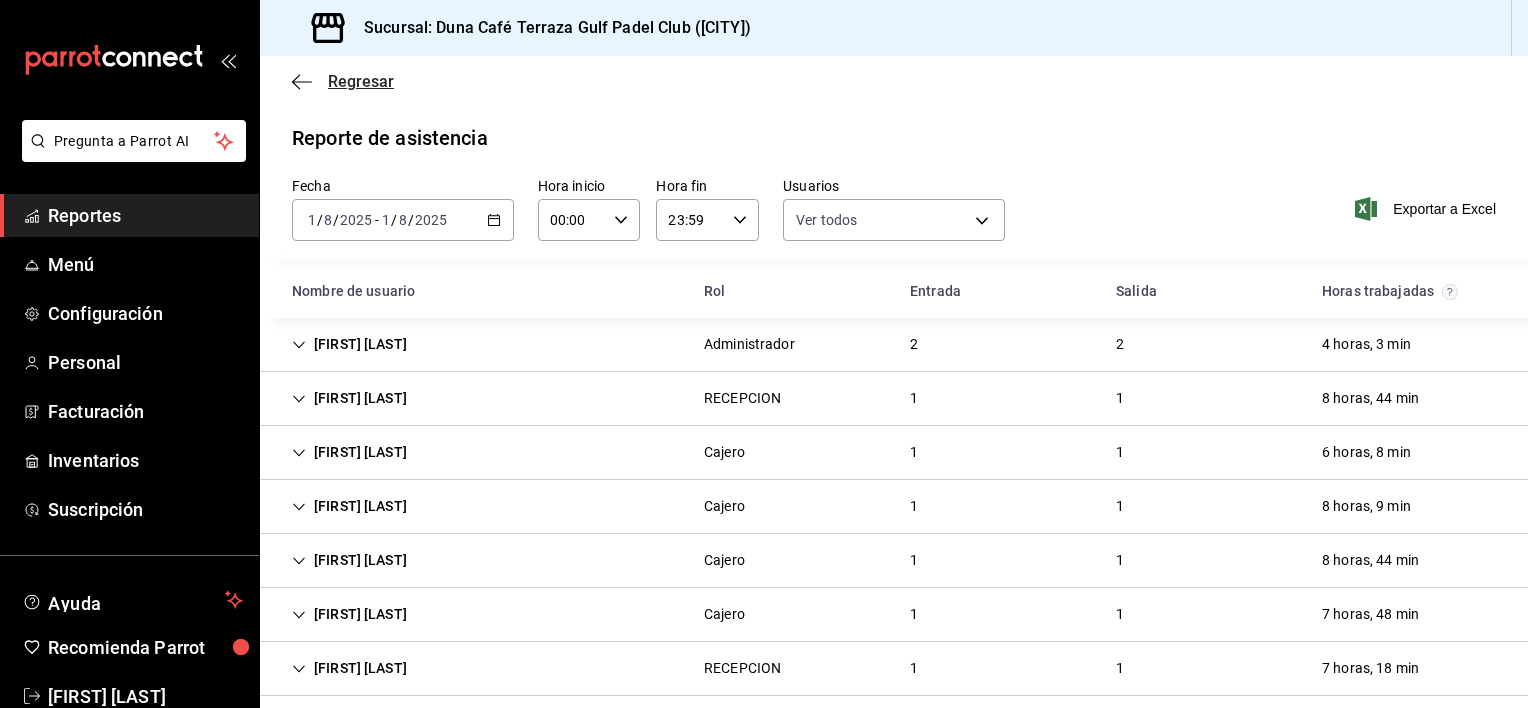 click 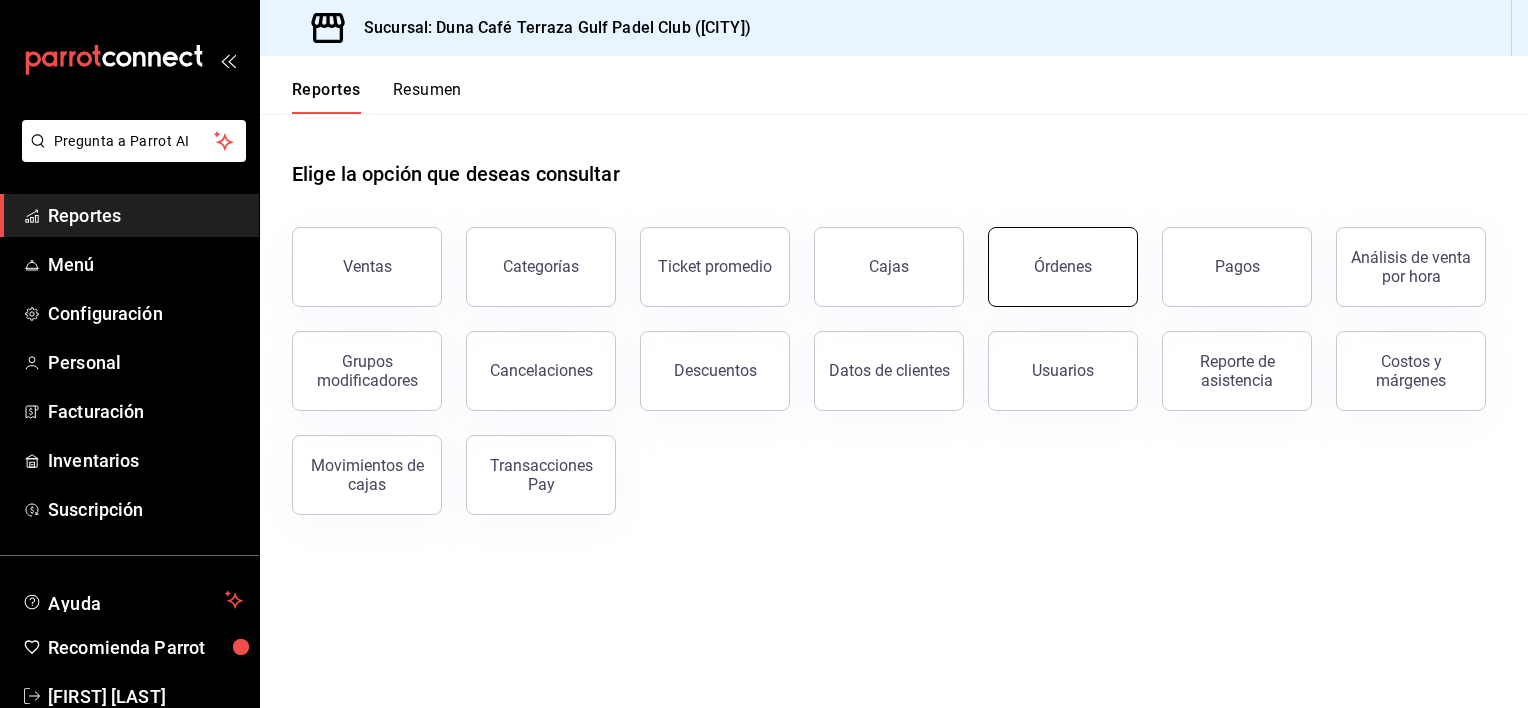 click on "Órdenes" at bounding box center (1063, 267) 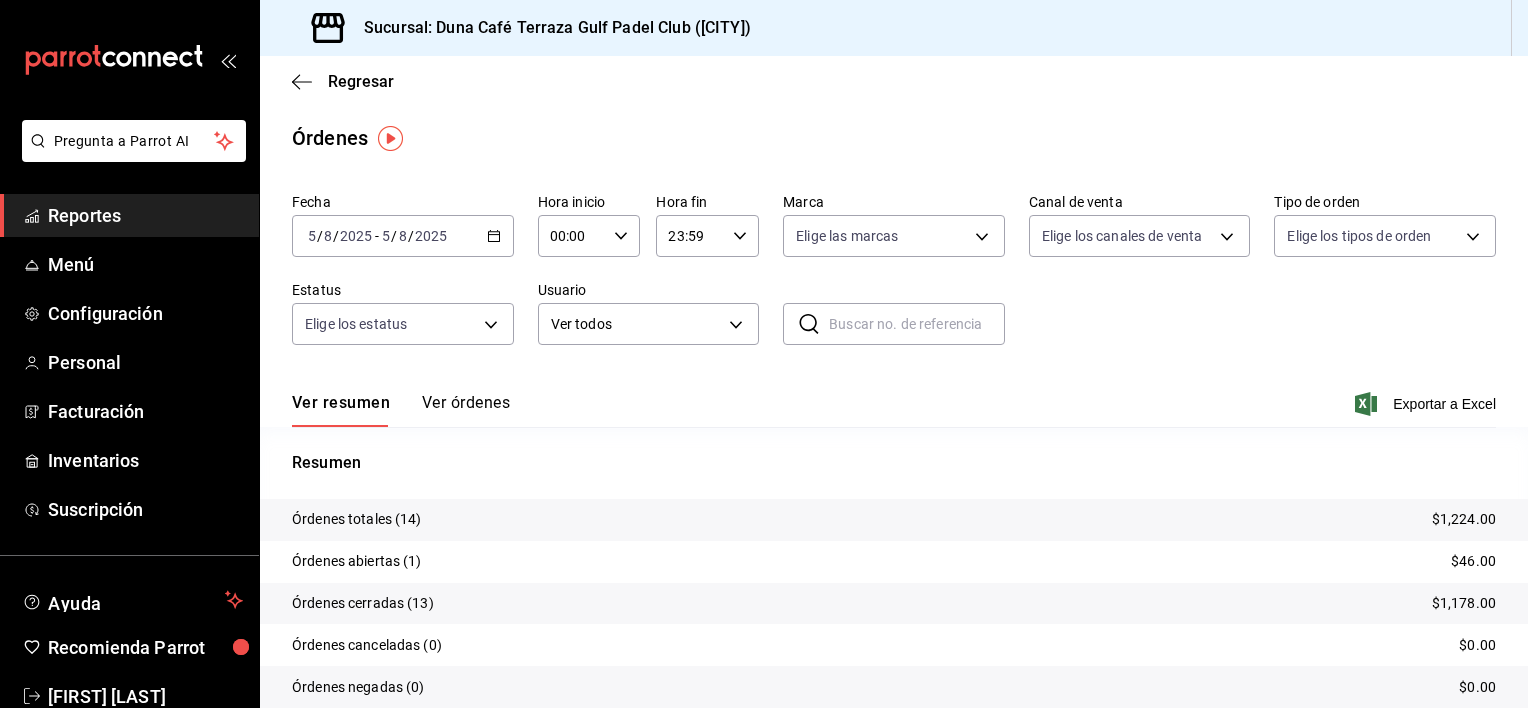 click 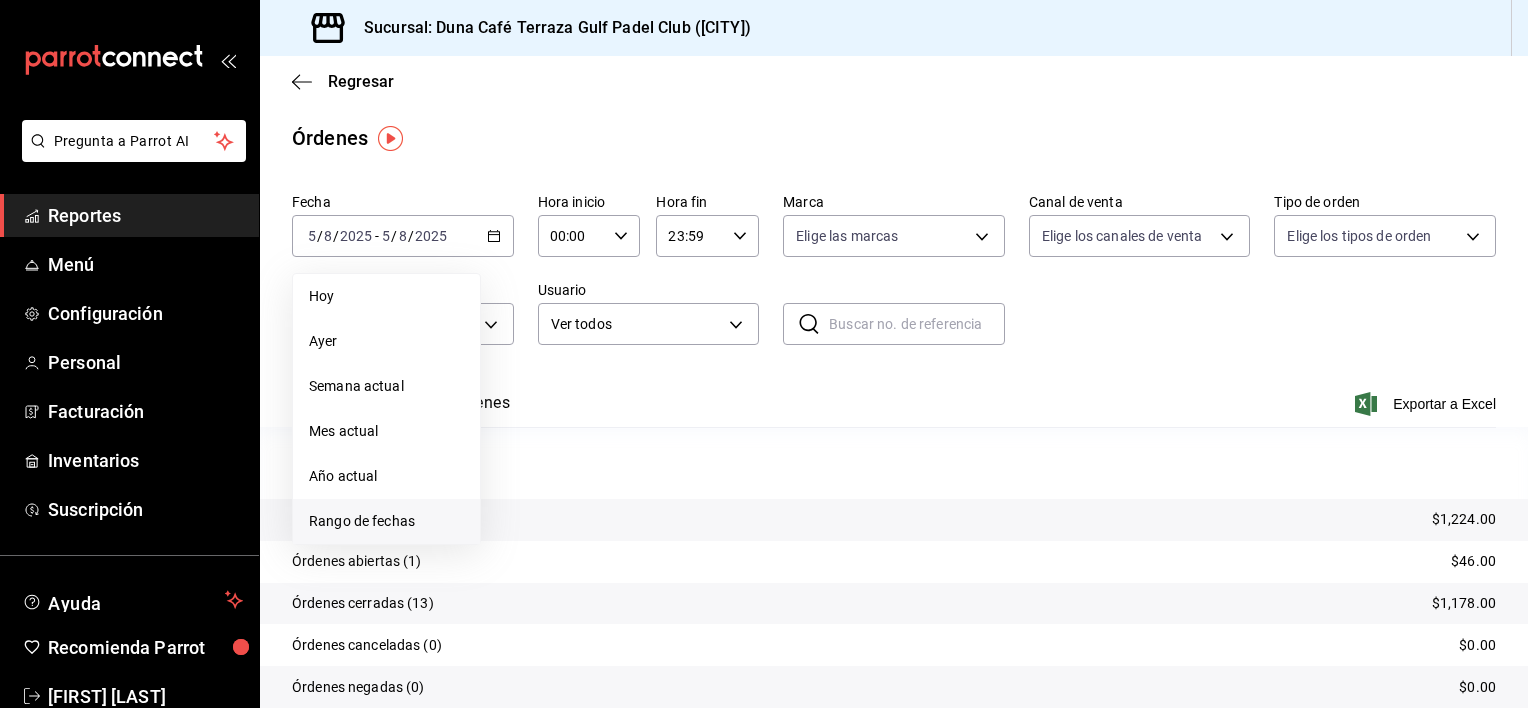click on "Rango de fechas" at bounding box center (386, 521) 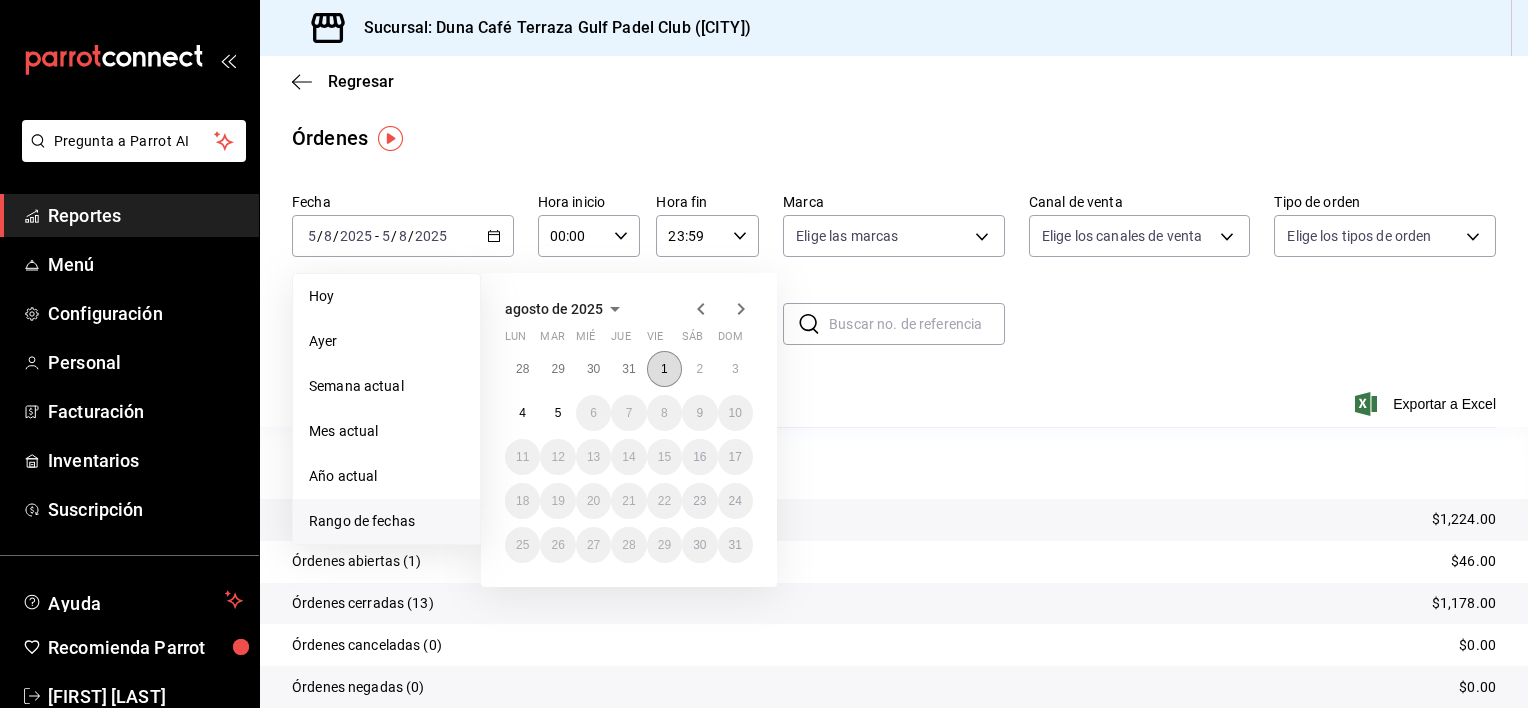 click on "1" at bounding box center (664, 369) 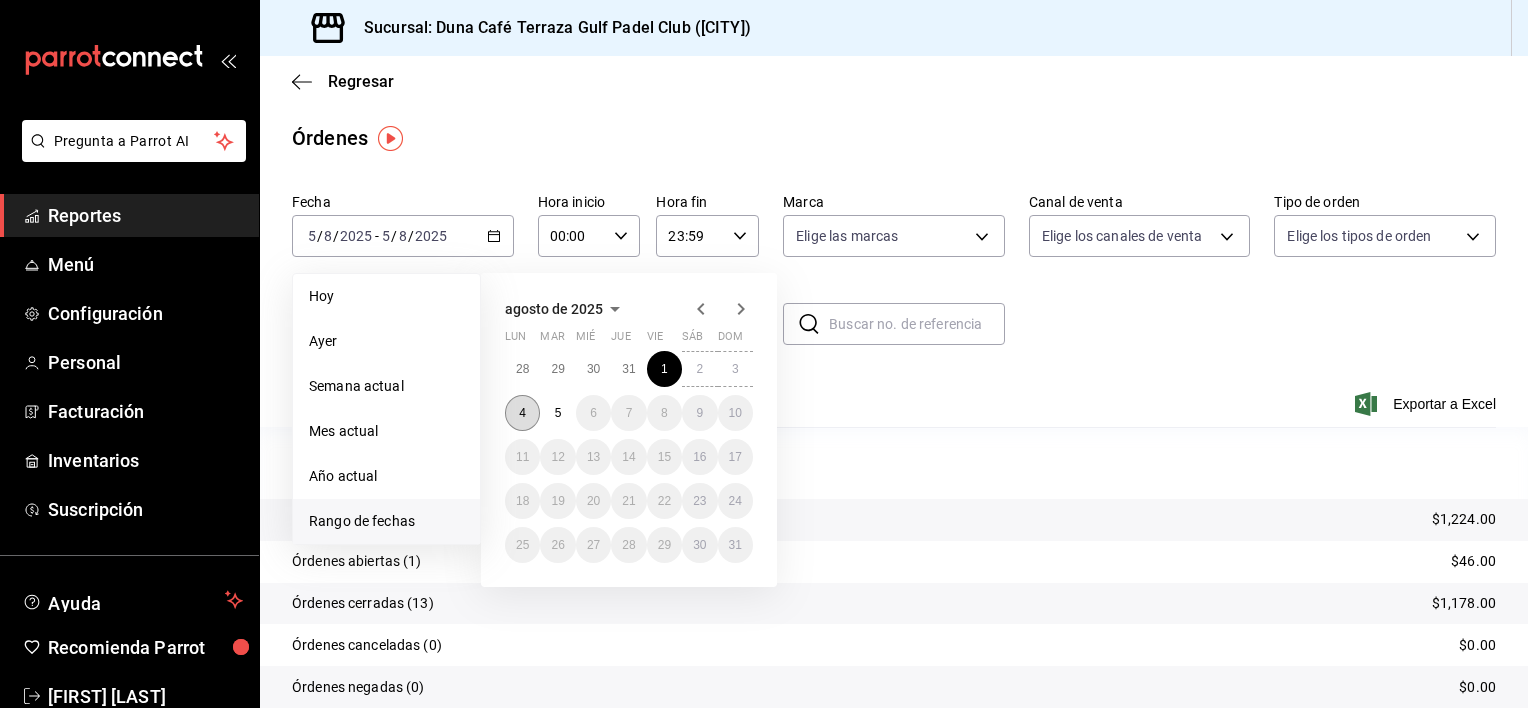 click on "4" at bounding box center [522, 413] 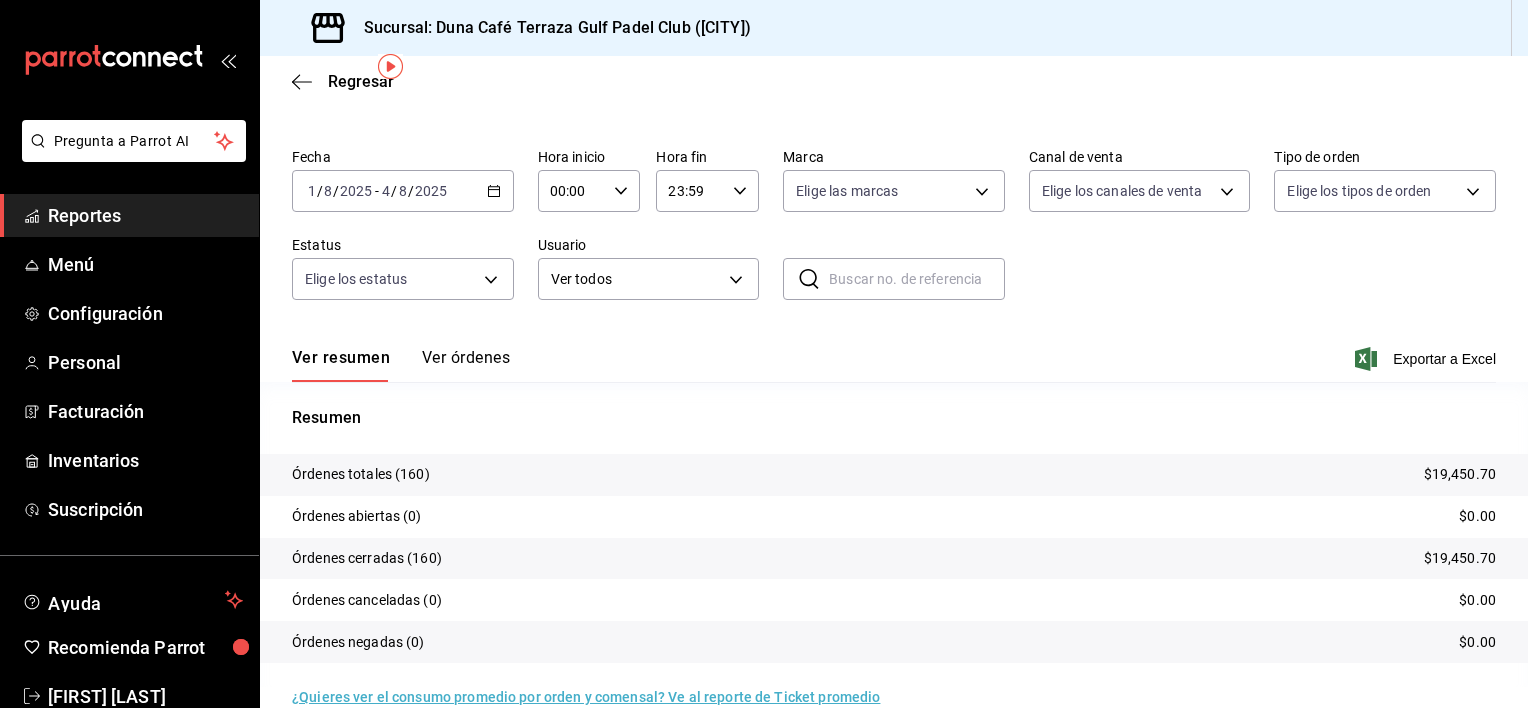 scroll, scrollTop: 77, scrollLeft: 0, axis: vertical 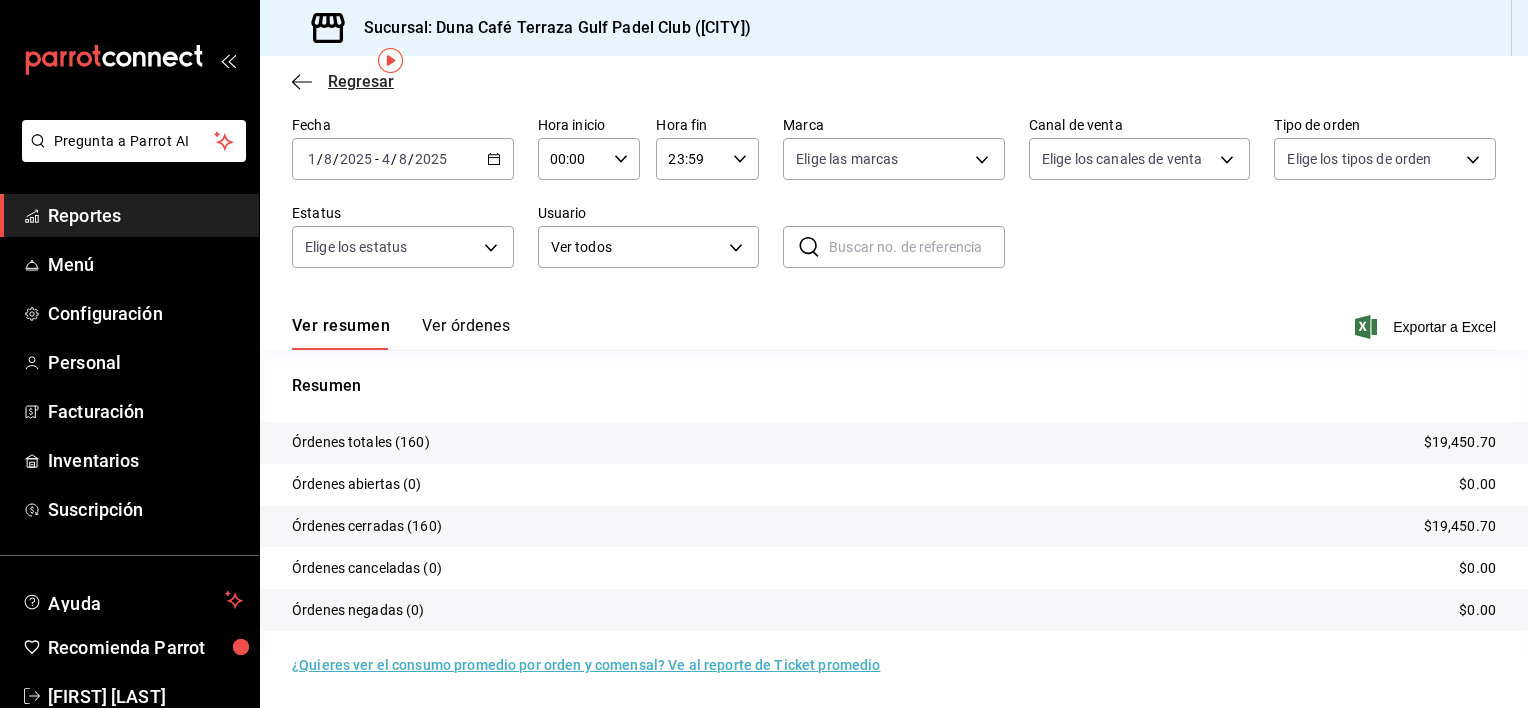 click 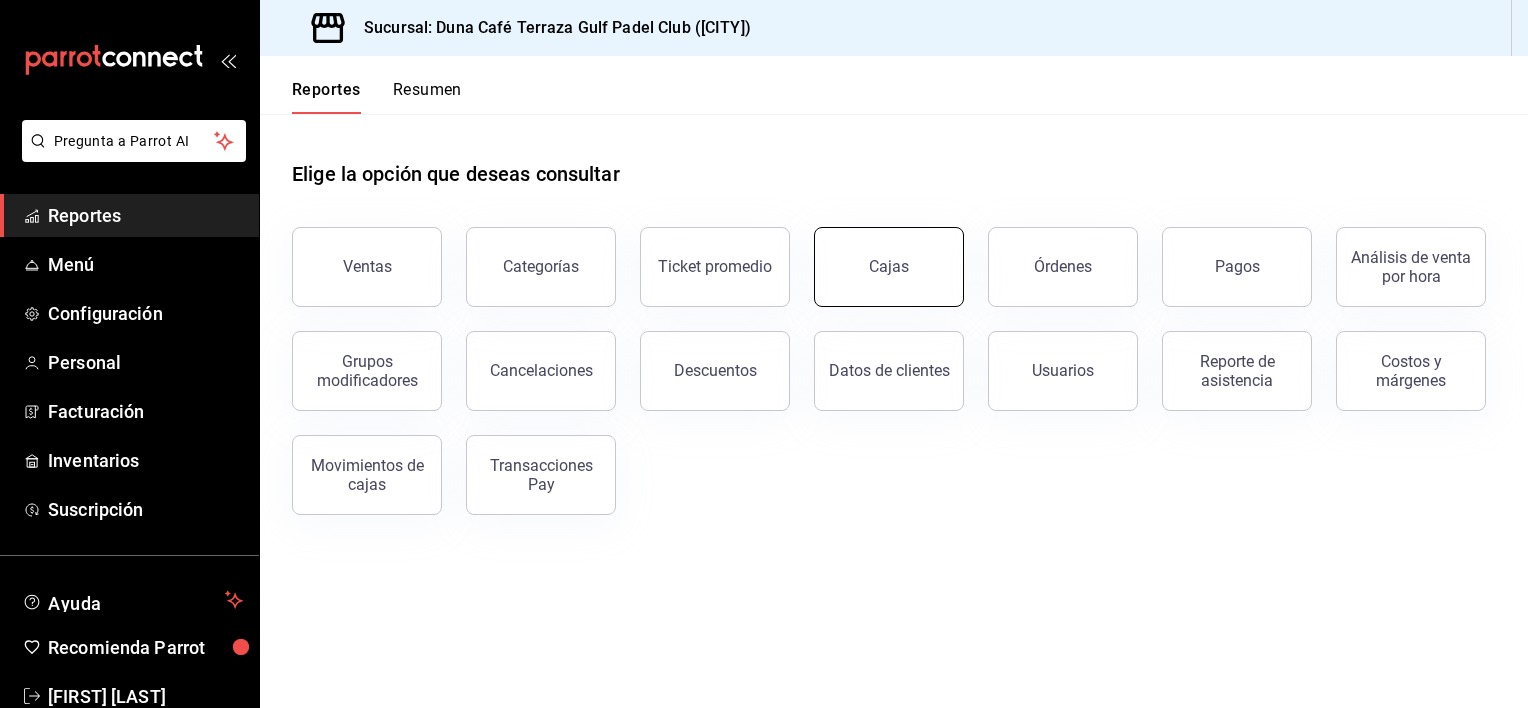 click on "Cajas" at bounding box center (889, 267) 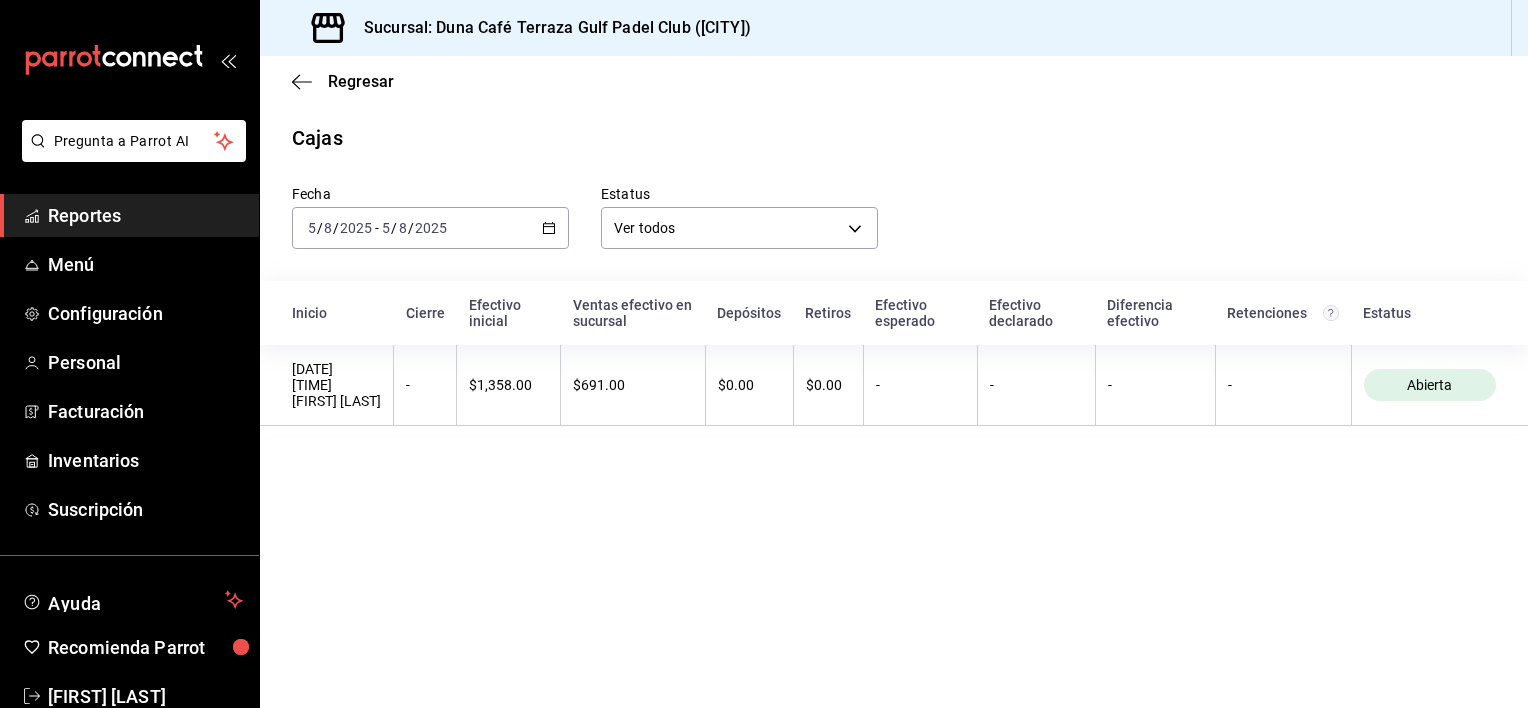 click 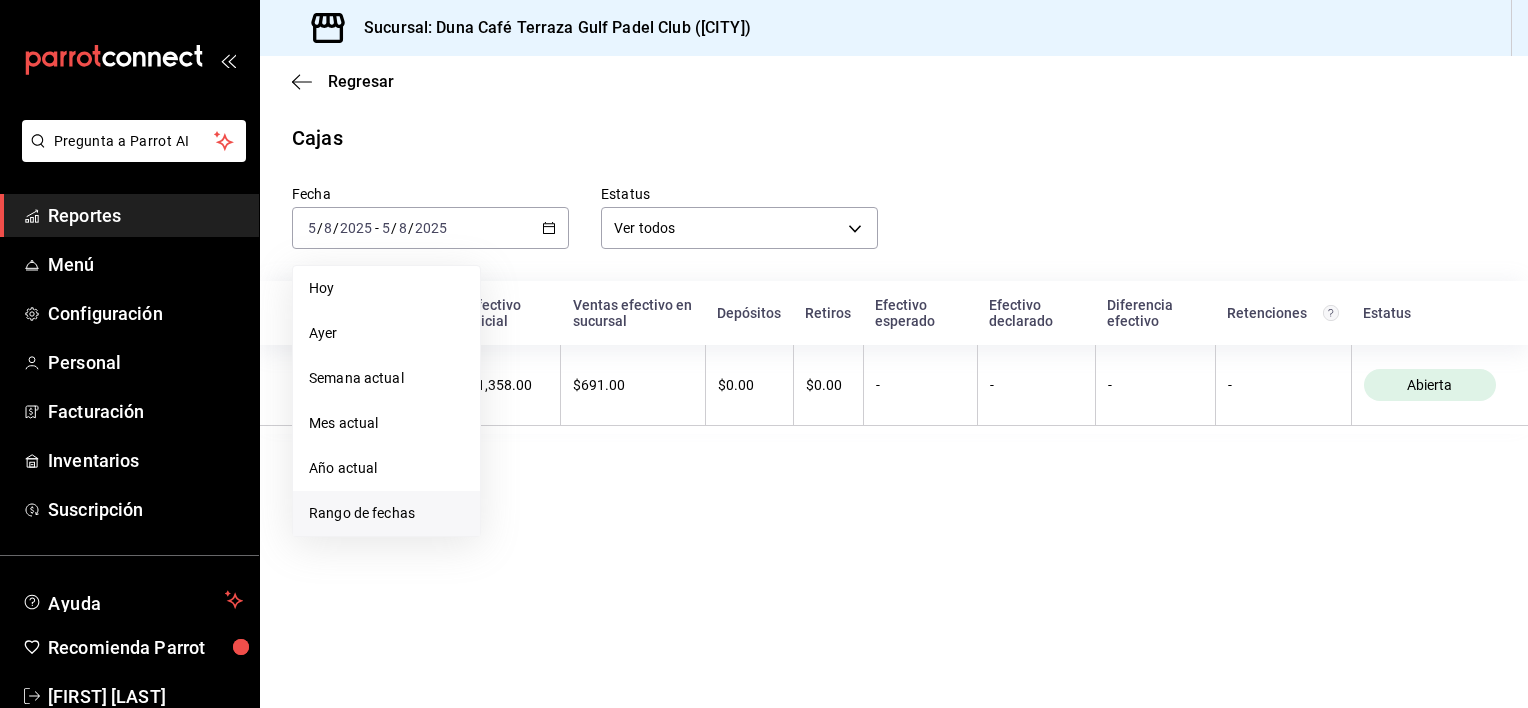 click on "Rango de fechas" at bounding box center [386, 513] 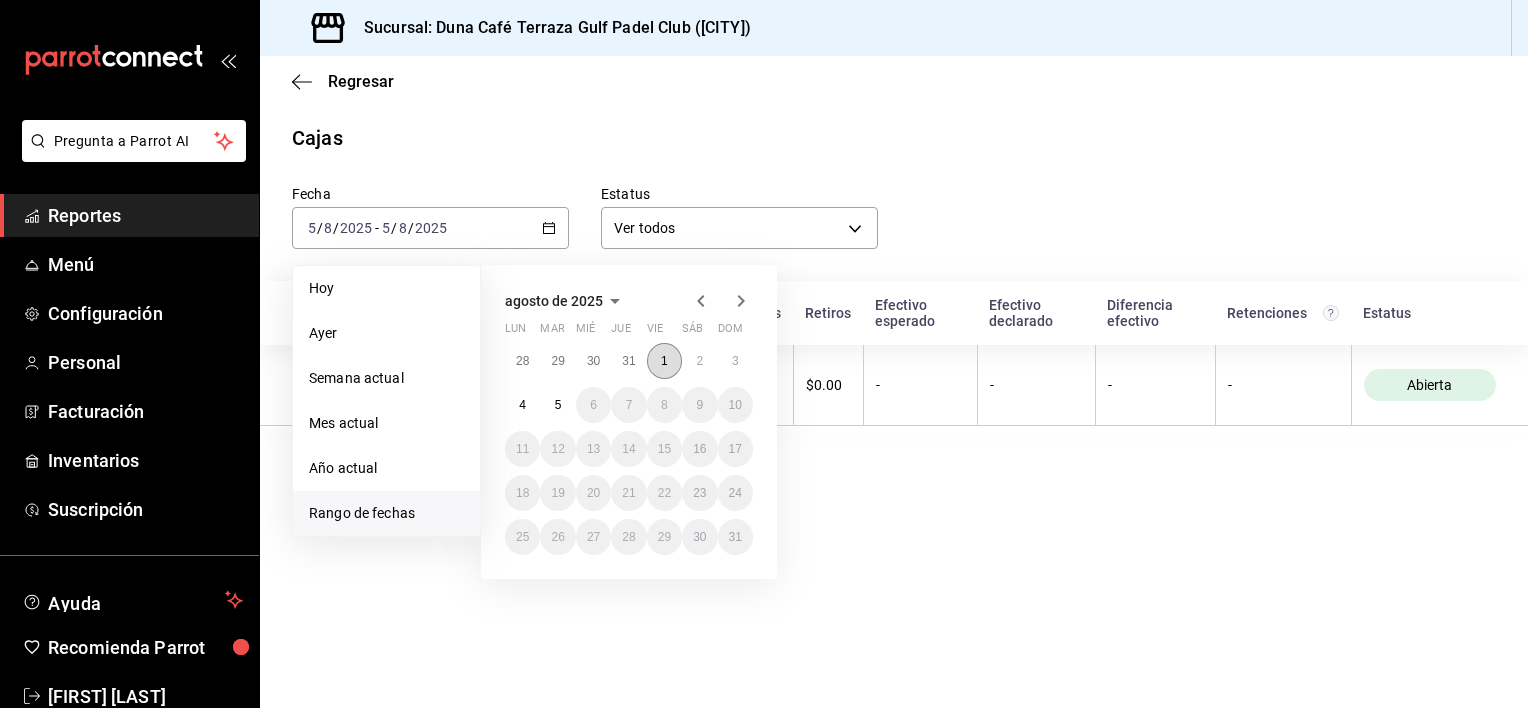 click on "1" at bounding box center (664, 361) 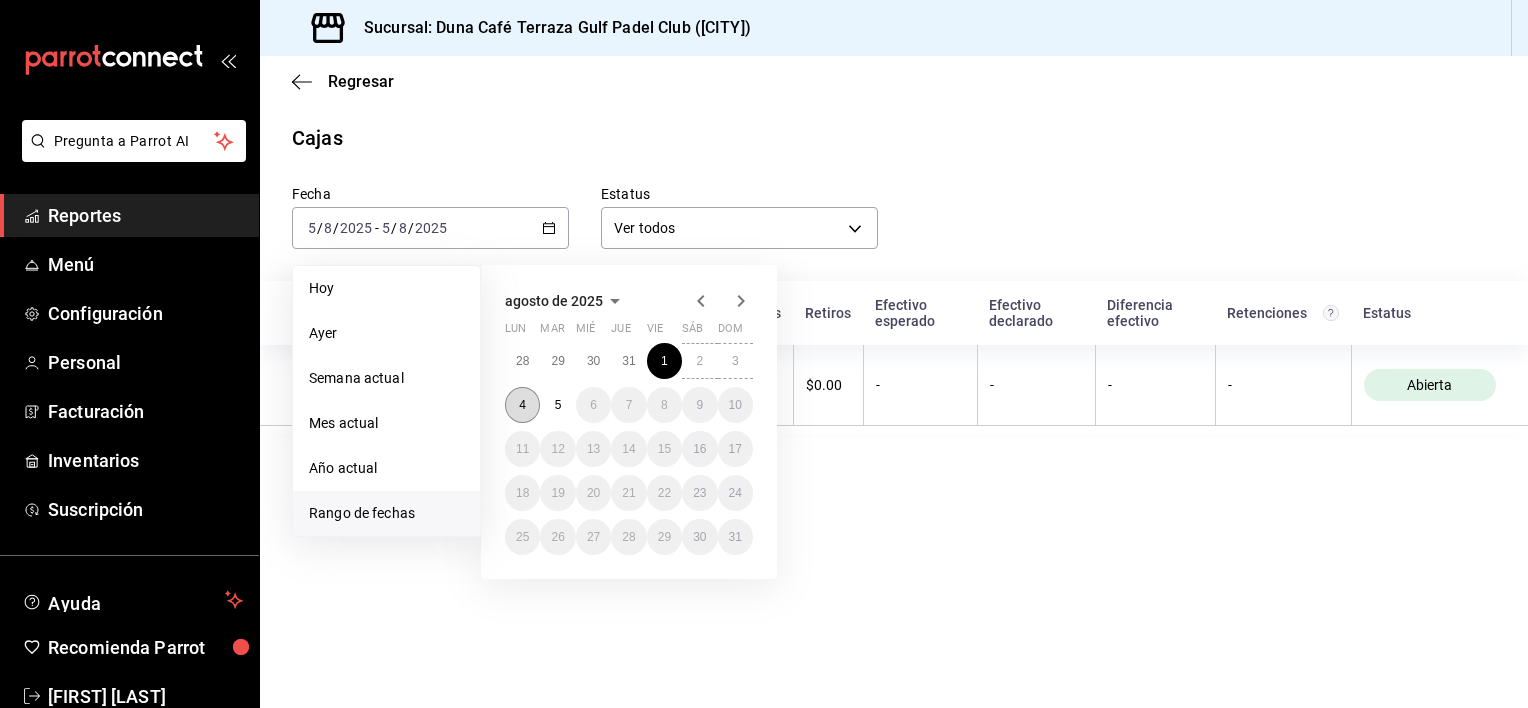 click on "4" at bounding box center [522, 405] 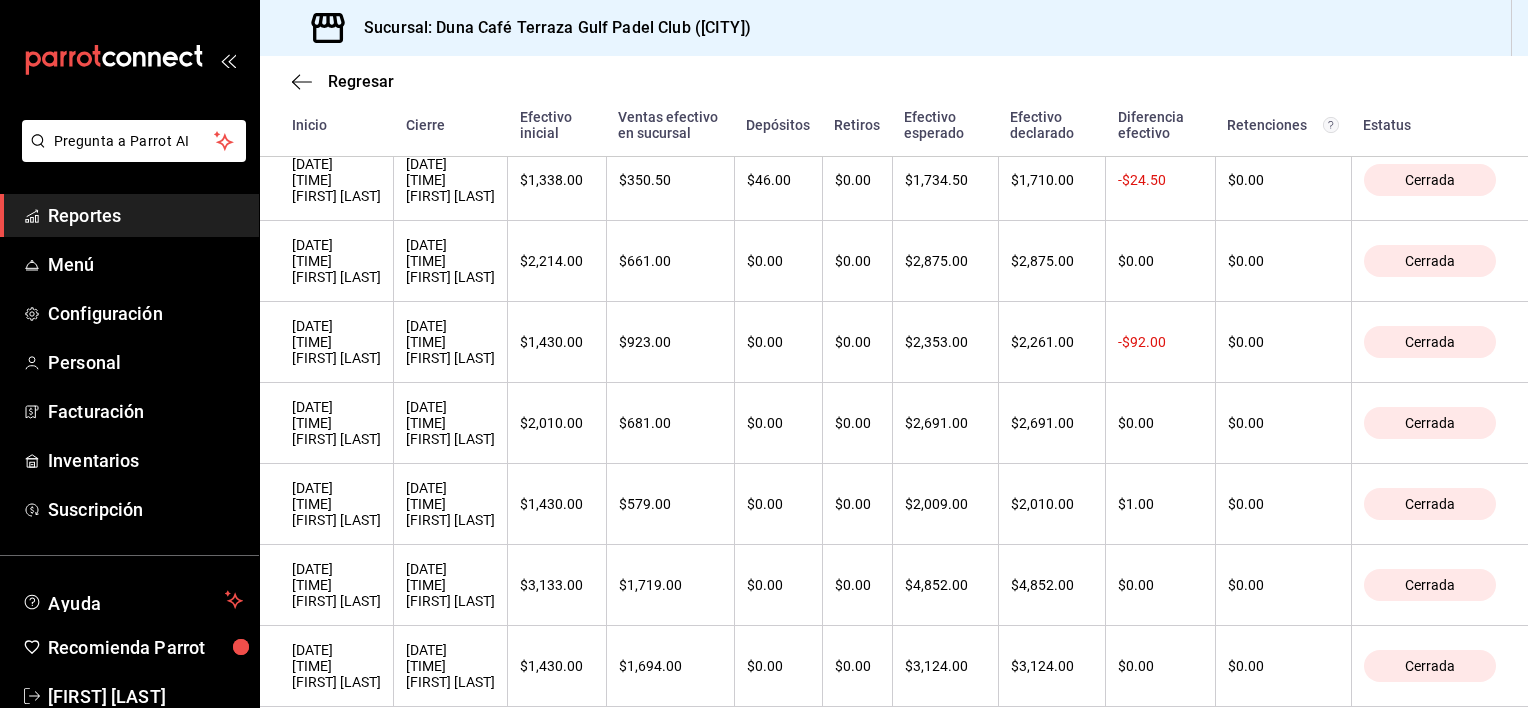 scroll, scrollTop: 430, scrollLeft: 0, axis: vertical 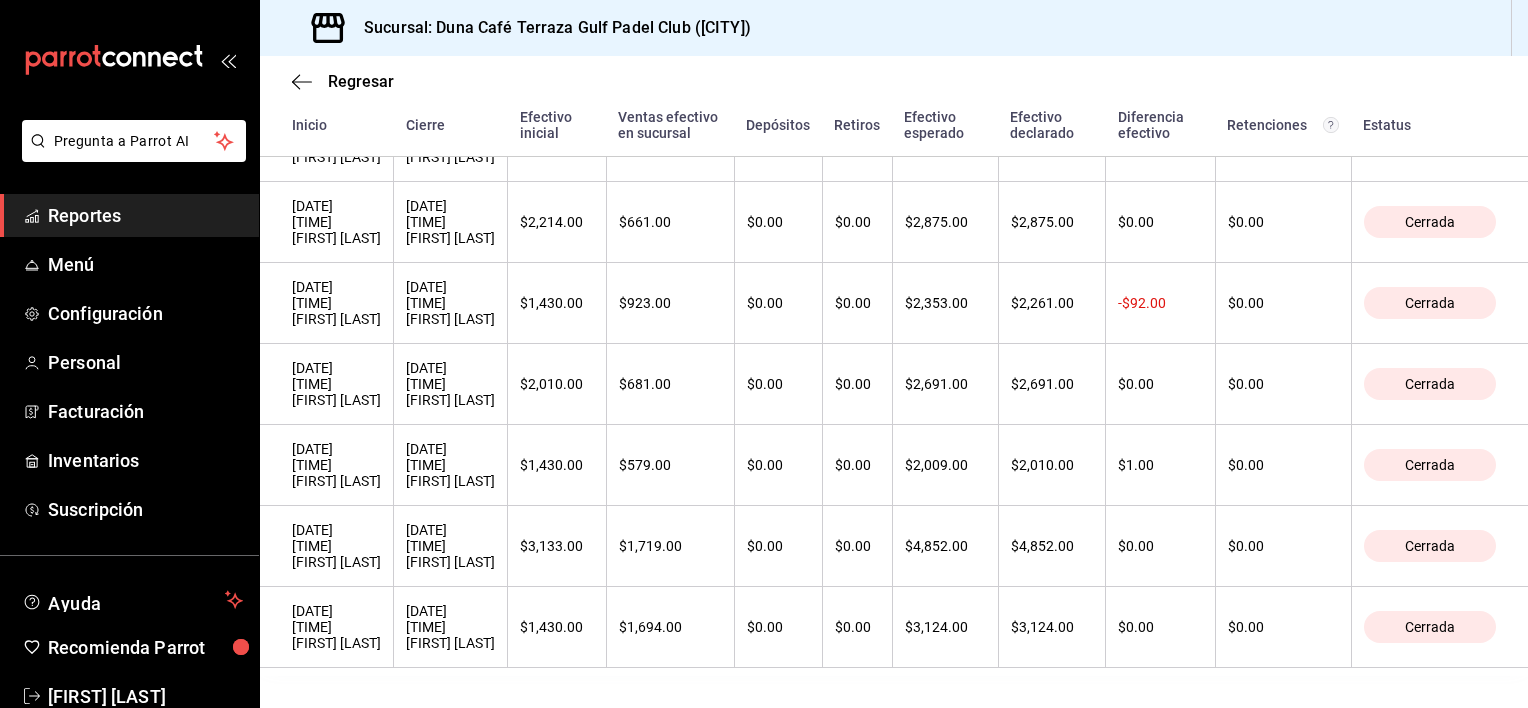 click on "Regresar" at bounding box center [894, 81] 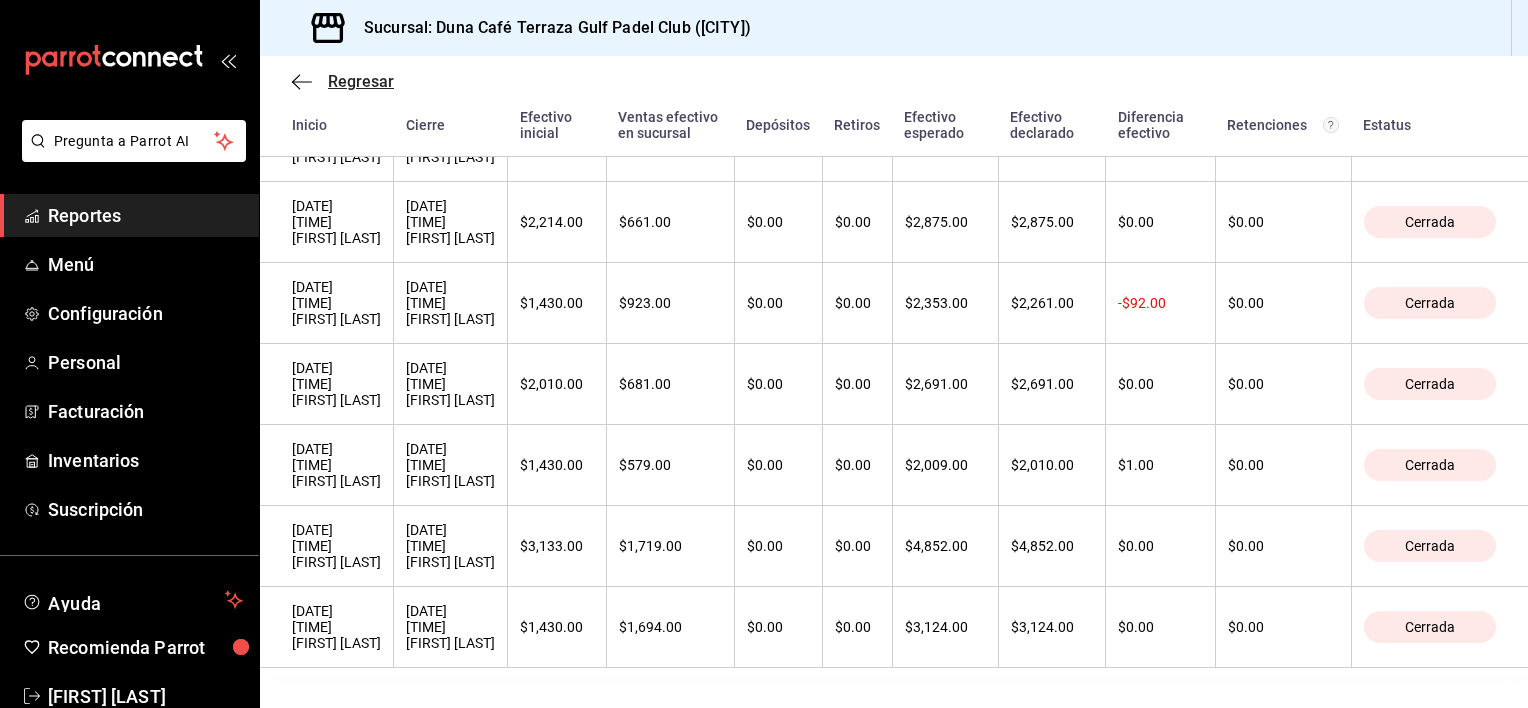 click 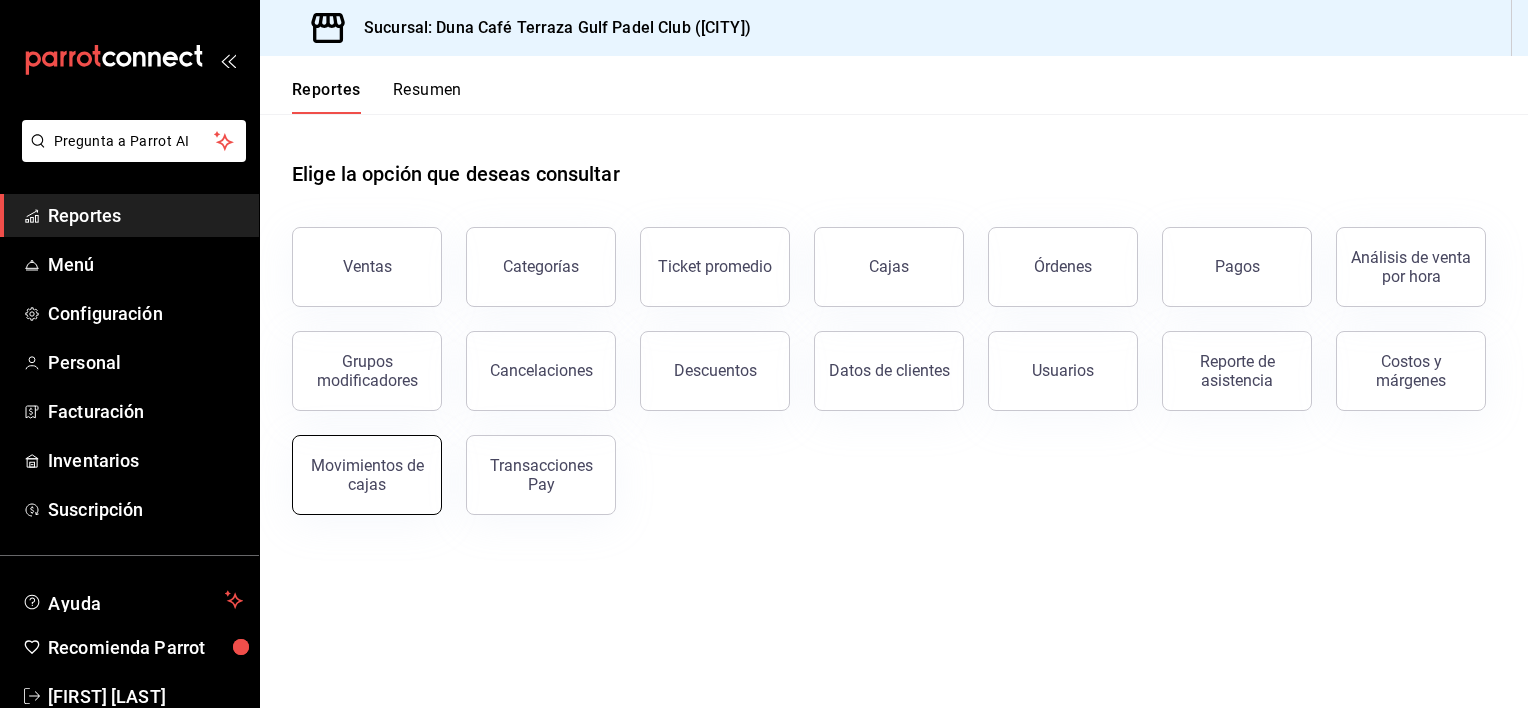 click on "Movimientos de cajas" at bounding box center [367, 475] 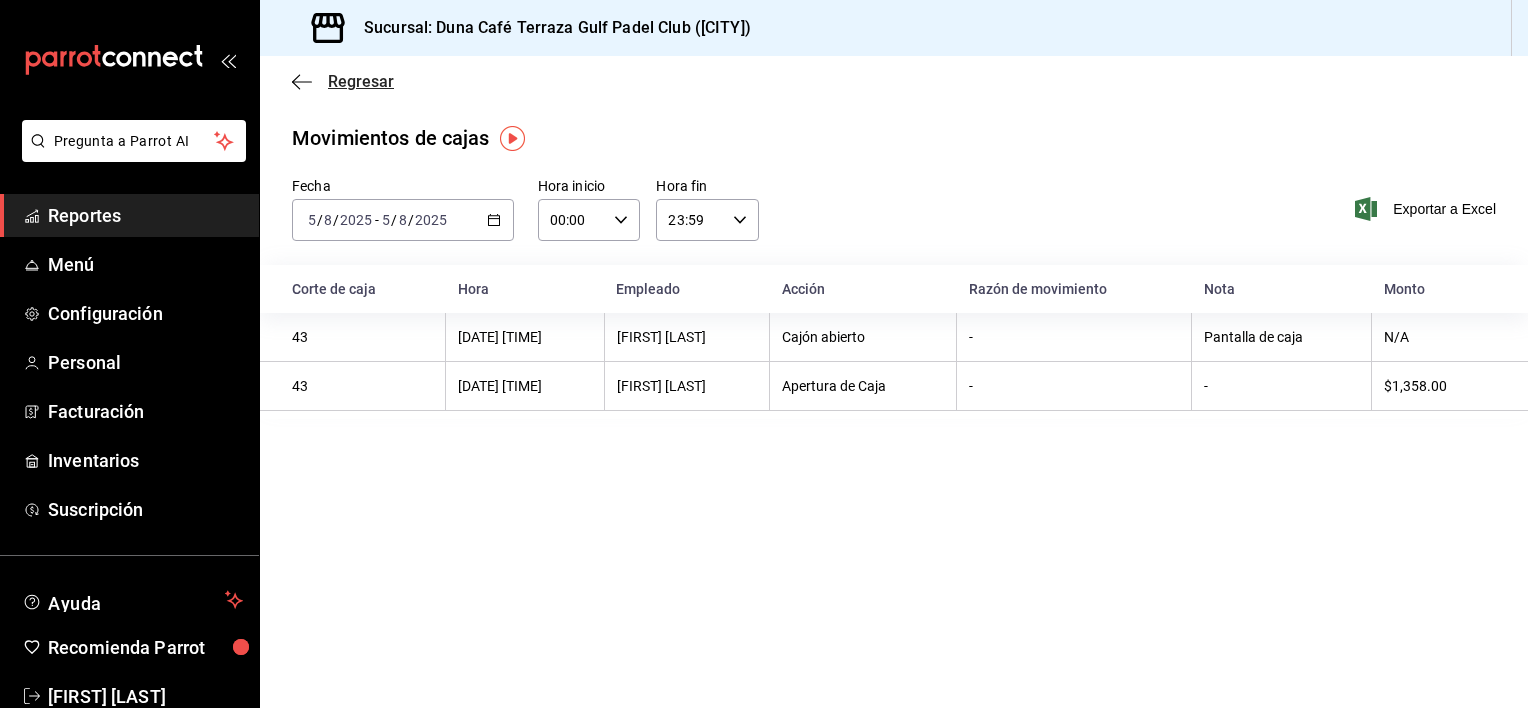 click 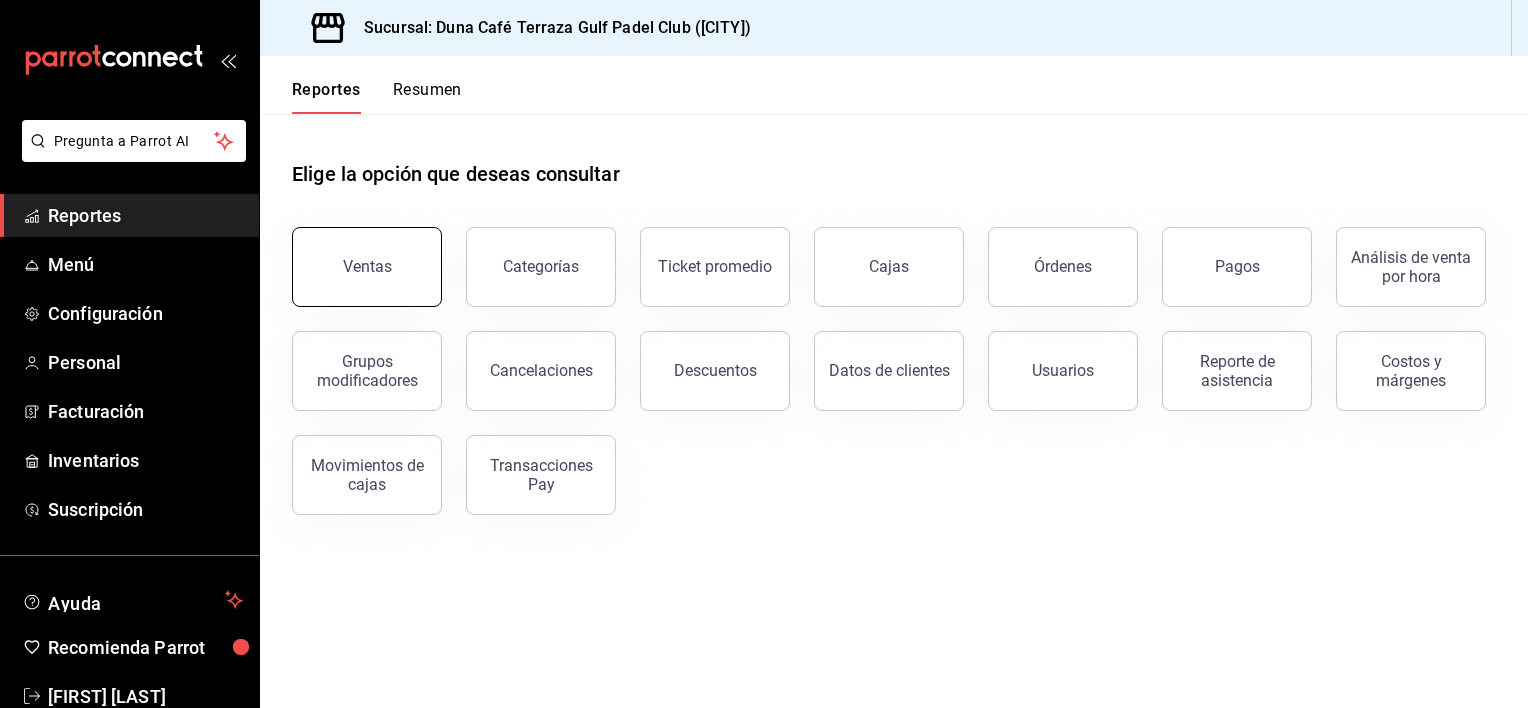 click on "Ventas" at bounding box center [367, 267] 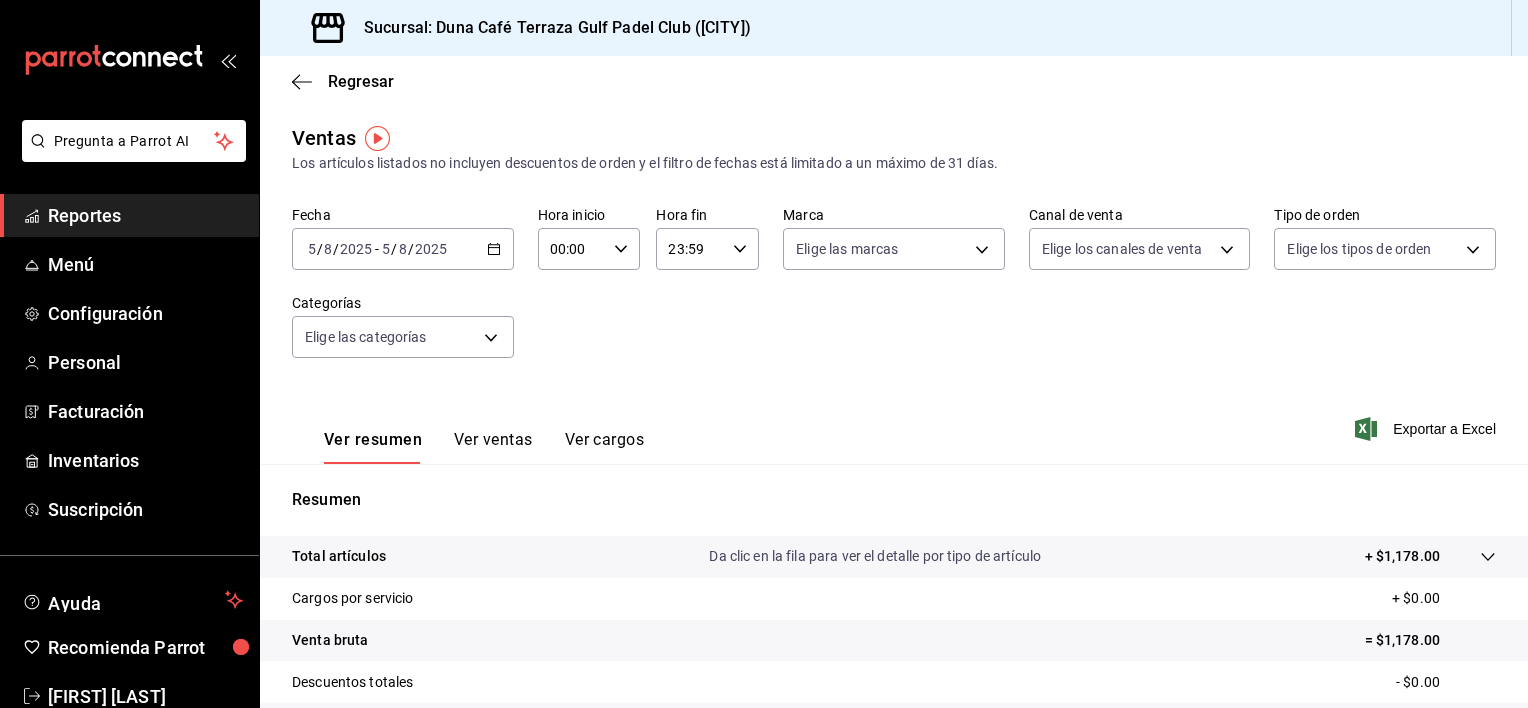 click 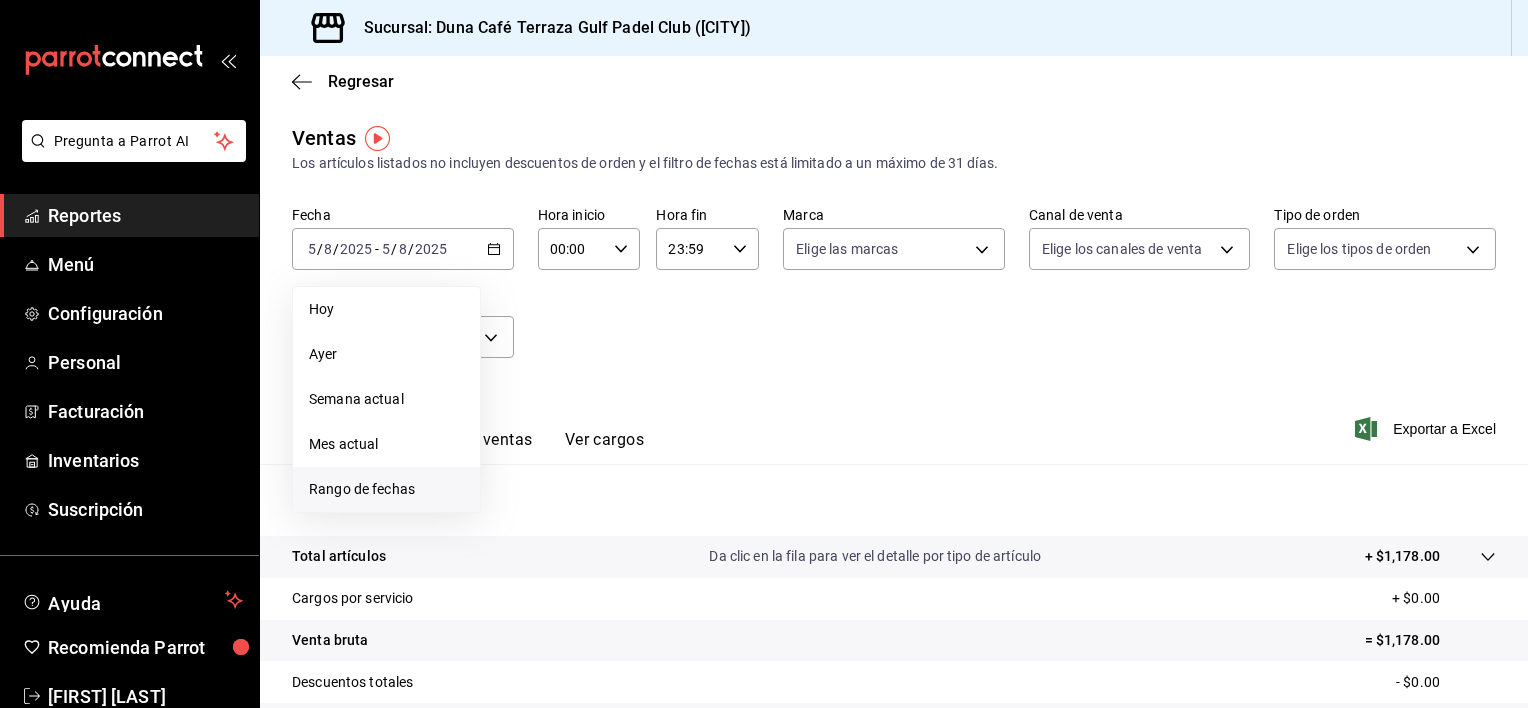 click on "Rango de fechas" at bounding box center (386, 489) 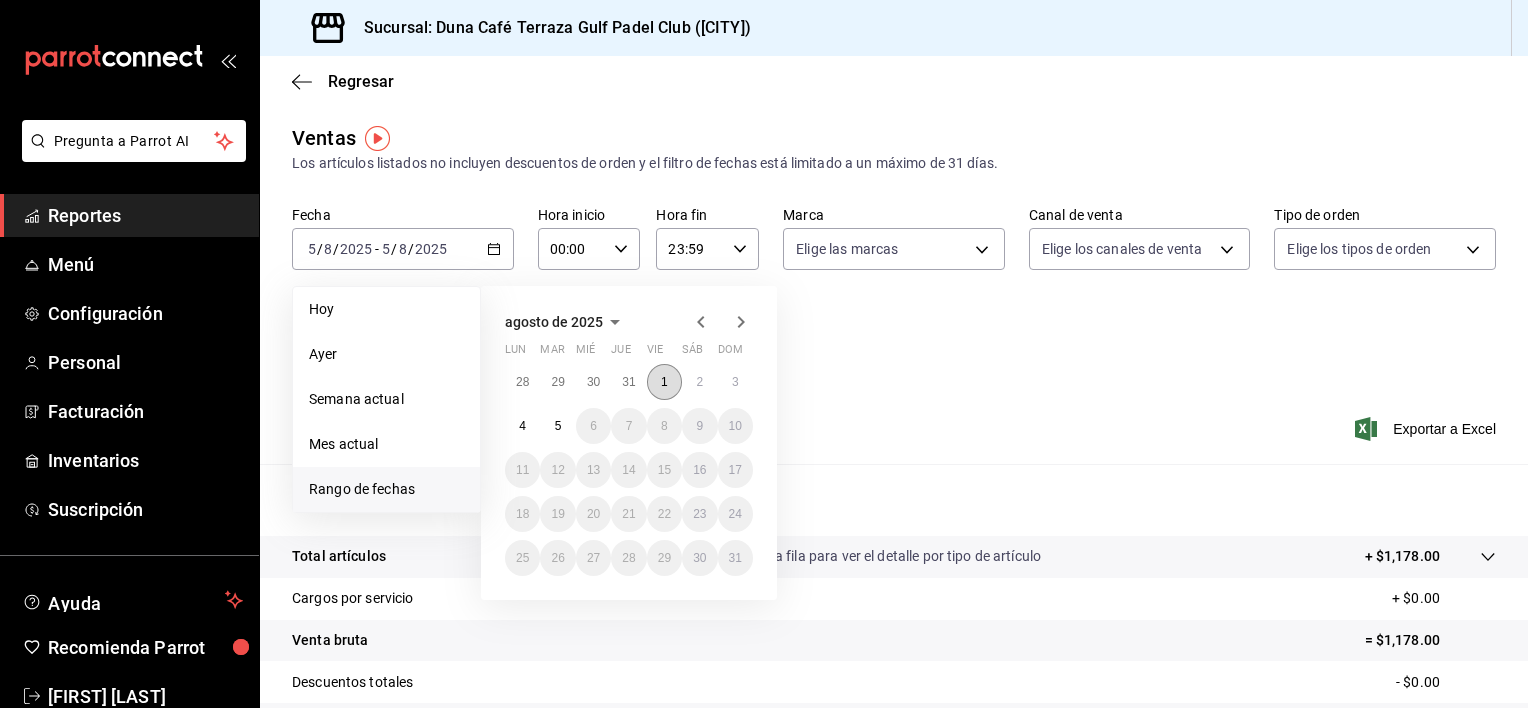 click on "1" at bounding box center (664, 382) 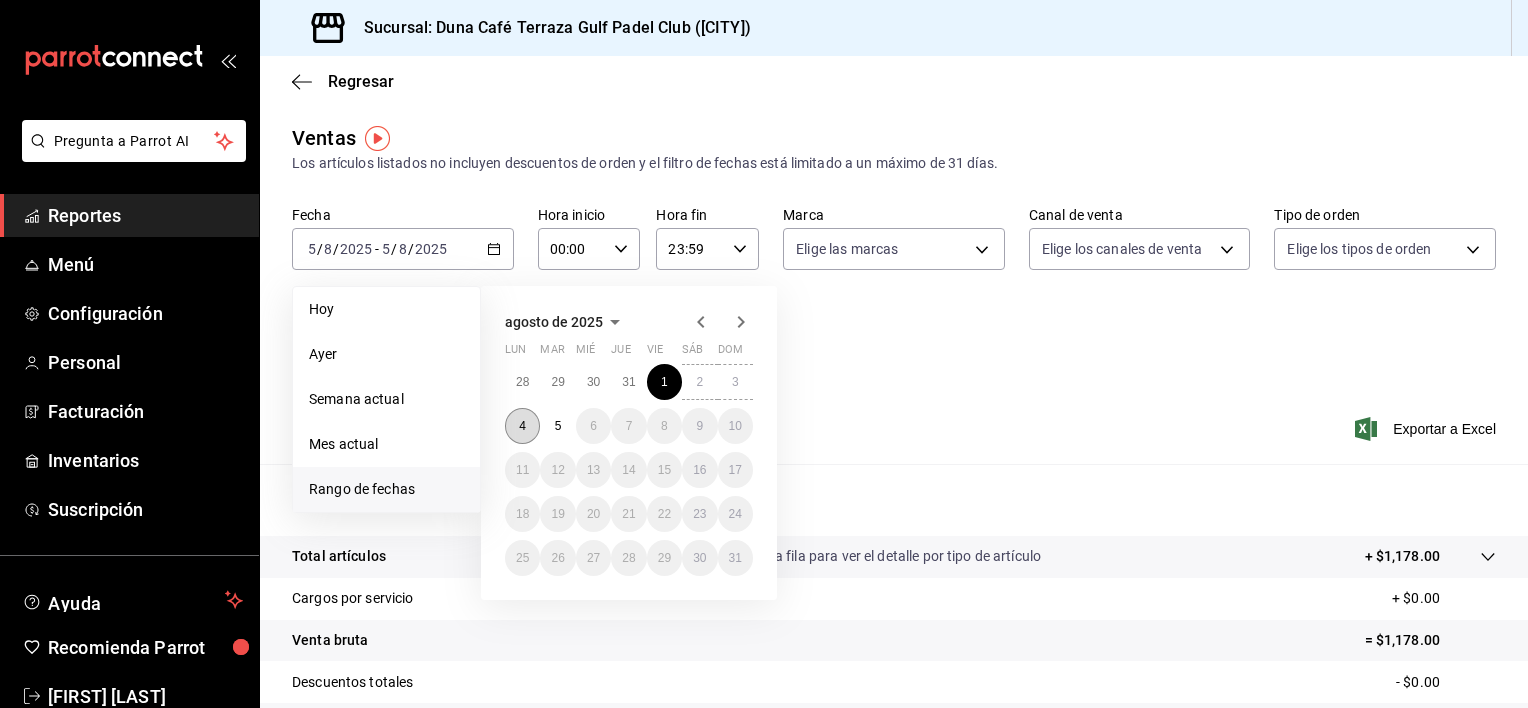 click on "4" at bounding box center [522, 426] 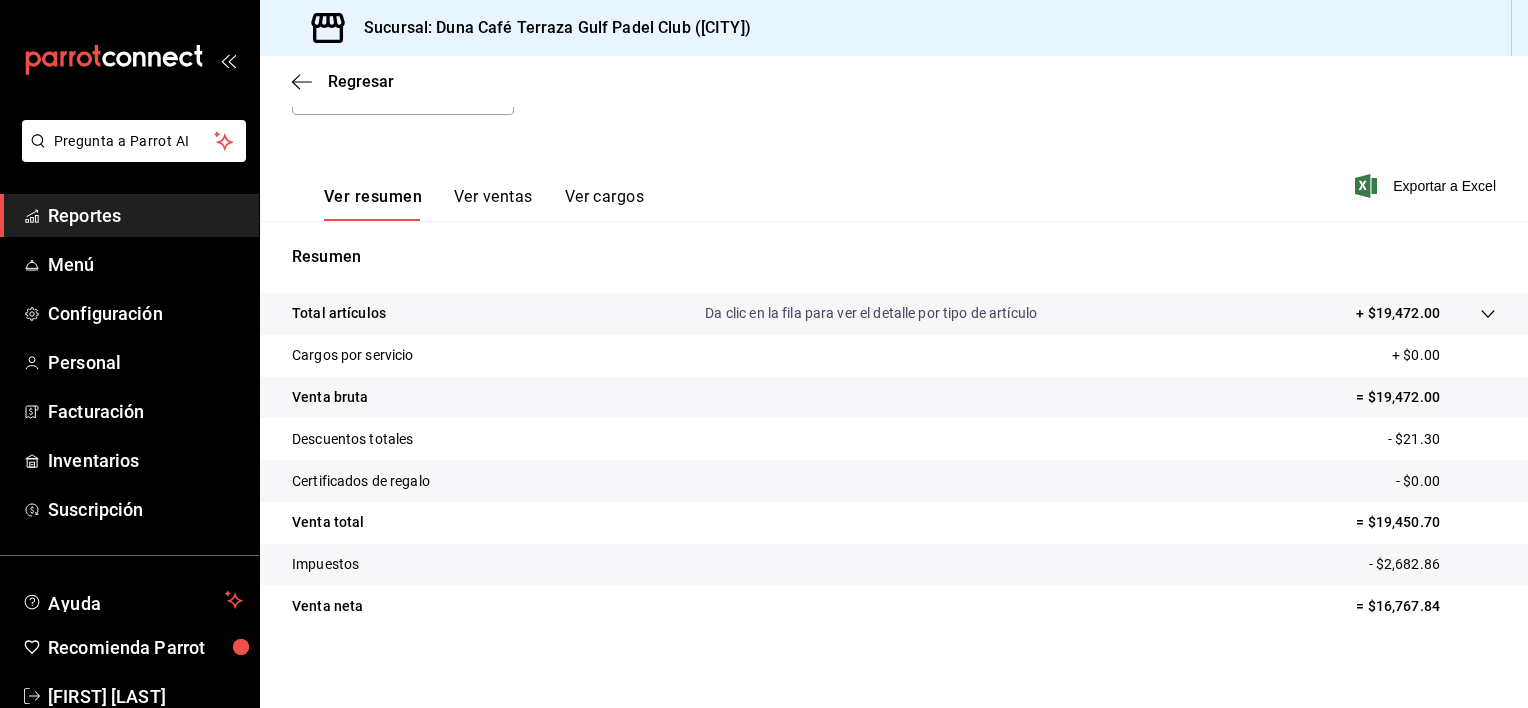 scroll, scrollTop: 250, scrollLeft: 0, axis: vertical 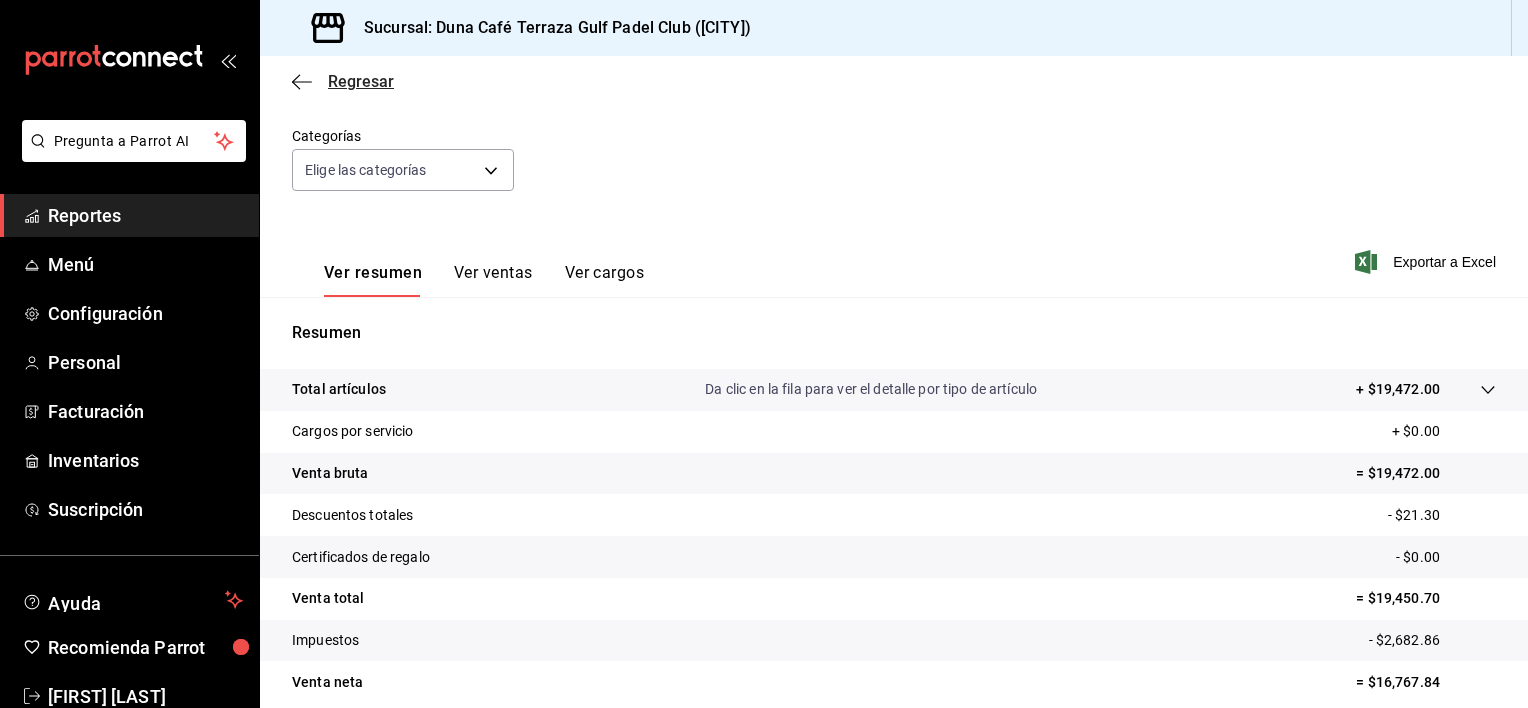 click 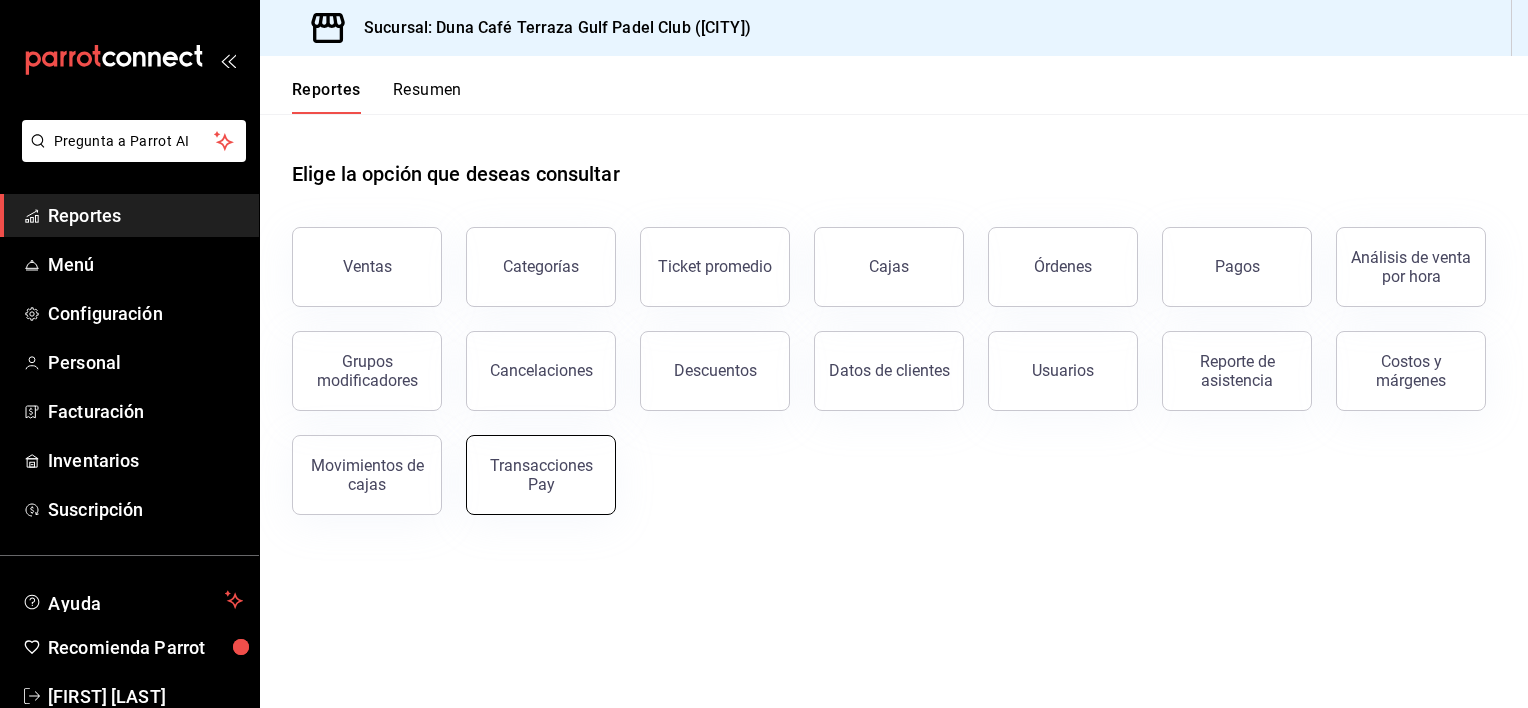 click on "Transacciones Pay" at bounding box center (541, 475) 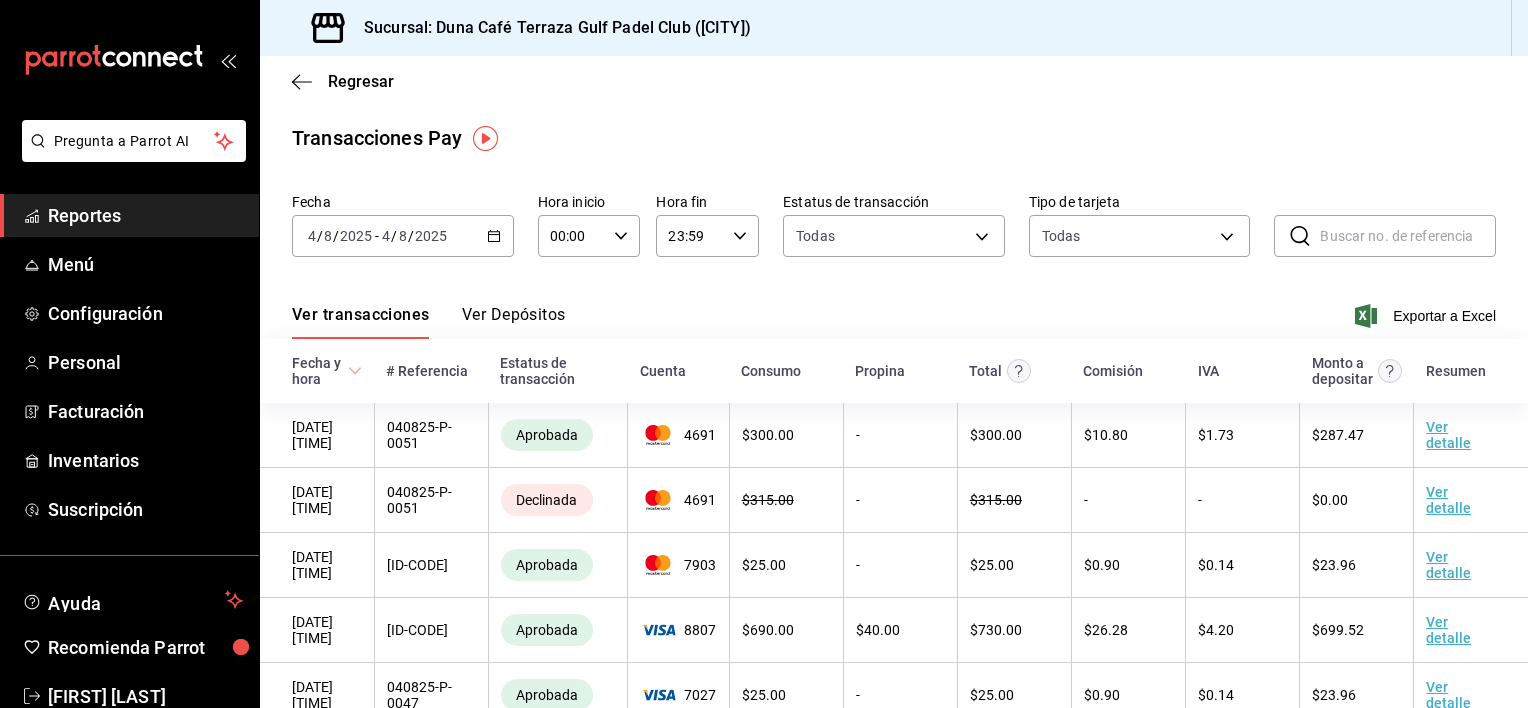 click on "Ver Depósitos" at bounding box center [514, 322] 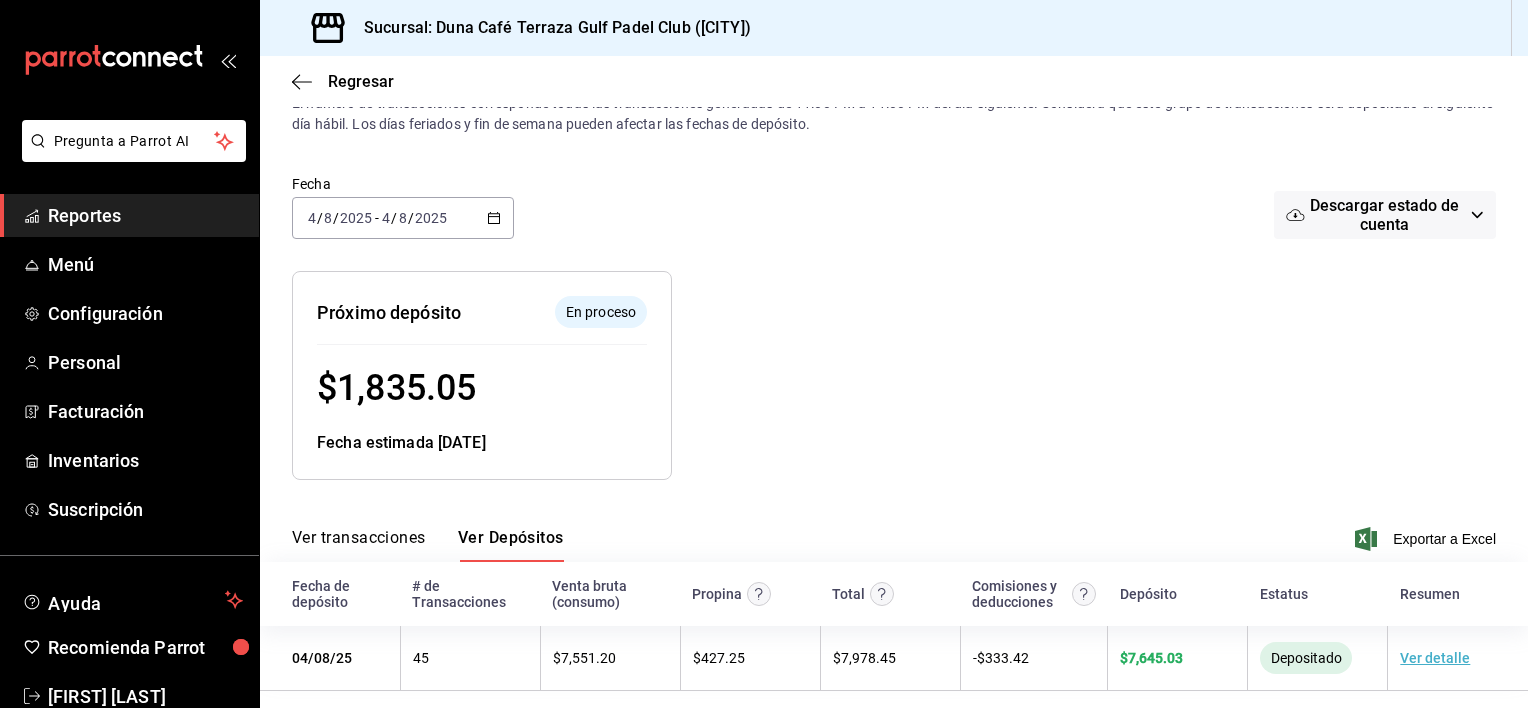 scroll, scrollTop: 76, scrollLeft: 0, axis: vertical 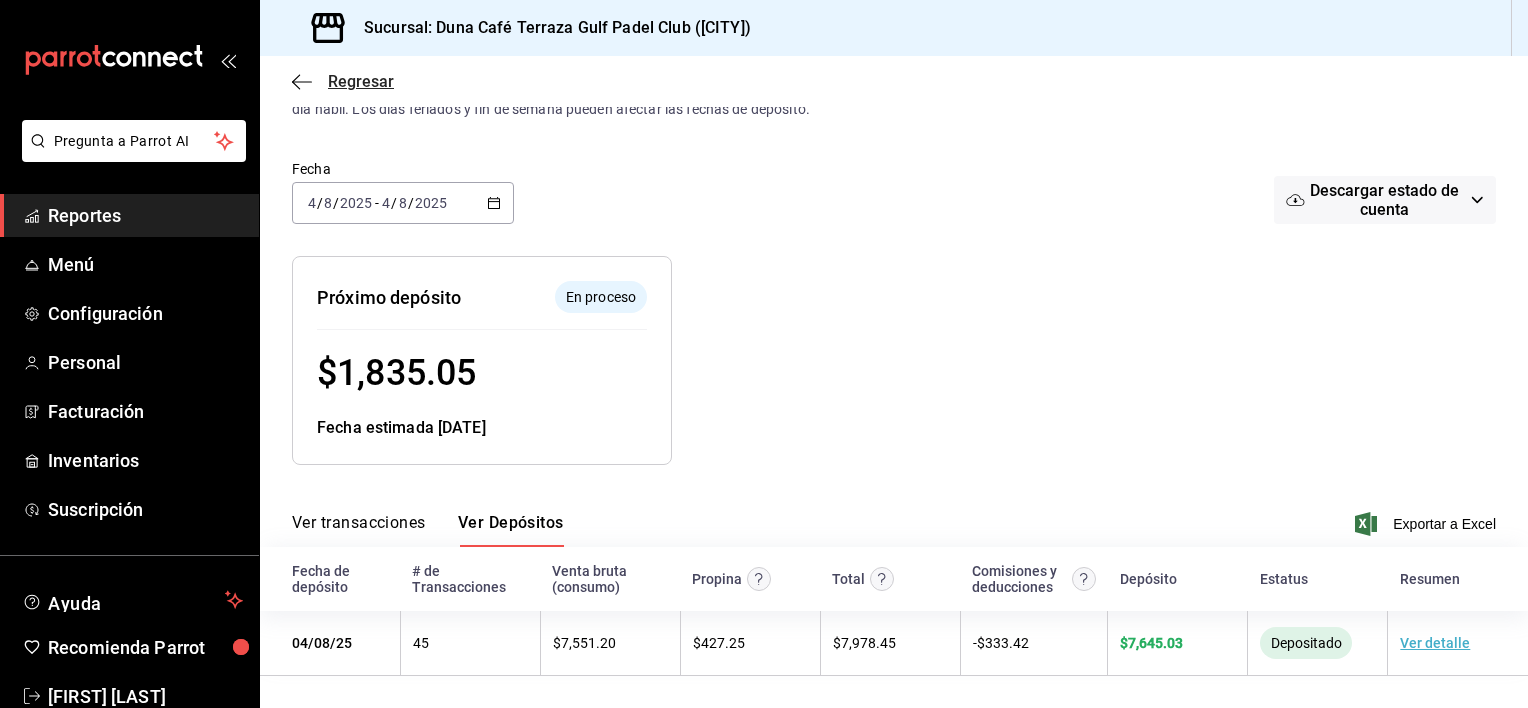 click 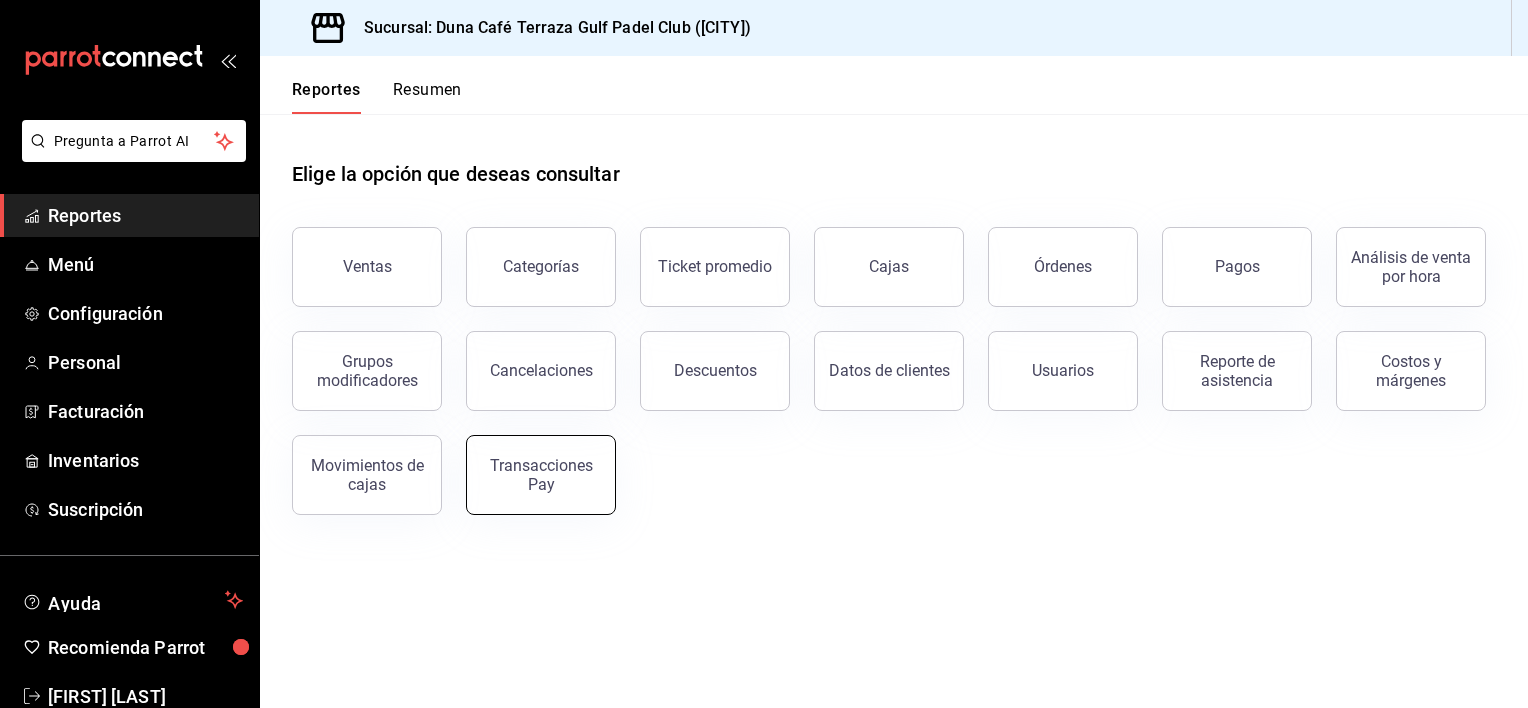 click on "Transacciones Pay" at bounding box center [541, 475] 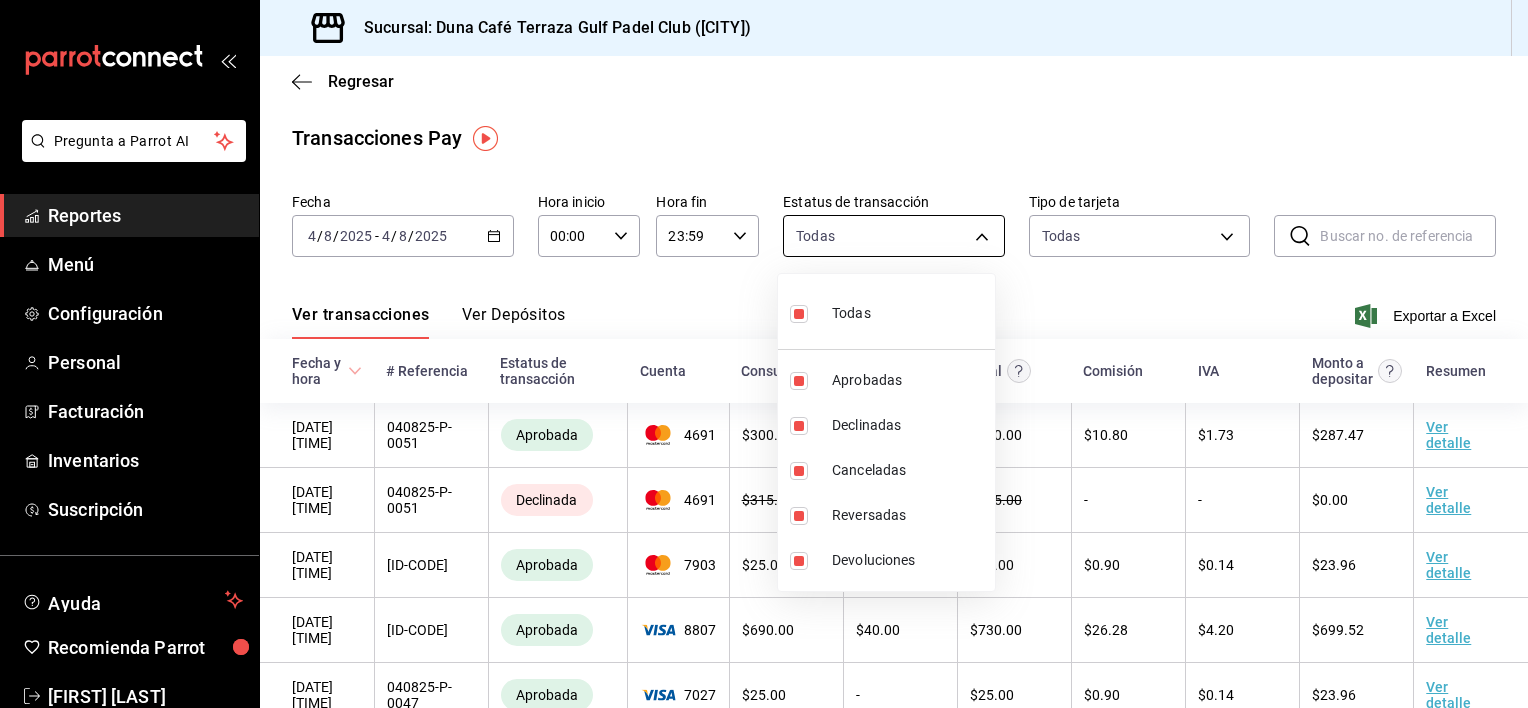 click on "Pregunta a Parrot AI Reportes   Menú   Configuración   Personal   Facturación   Inventarios   Suscripción   Ayuda Recomienda Parrot   [FIRST] [LAST]   Sugerir nueva función   Sucursal: Duna Café Terraza Gulf Padel Club ([CITY]) Regresar Transacciones Pay Fecha [DATE] [DATE] - [DATE] [DATE] Hora inicio [TIME] Hora inicio Hora fin [TIME] Hora fin Estatus de transacción Todas approved,failed,canceled,reversed,refunded Tipo de tarjeta Todas AMERICAN_EXPRESS,MASTERCARD,VISA,DISCOVER,UNDEFINED ​ ​ Ver transacciones Ver Depósitos Exportar a Excel Fecha y hora # Referencia Estatus de transacción Cuenta Consumo Propina Total Comisión IVA Monto a depositar Resumen [DATE] [TIME] [ID-CODE] Aprobada [ACCOUNT] $ [AMOUNT] - $ [AMOUNT] $ [AMOUNT] $ [AMOUNT] $ [AMOUNT] Ver detalle [DATE] [TIME] [ID-CODE] Declinada [ACCOUNT] $ [AMOUNT] - $ [AMOUNT] - - $0.00 Ver detalle [DATE] [TIME] [ID-CODE] Aprobada [ACCOUNT] $ [AMOUNT] - $ [AMOUNT] $ [AMOUNT] $ [AMOUNT] $ [AMOUNT] Ver detalle [DATE] [TIME] [ID-CODE]" at bounding box center (764, 354) 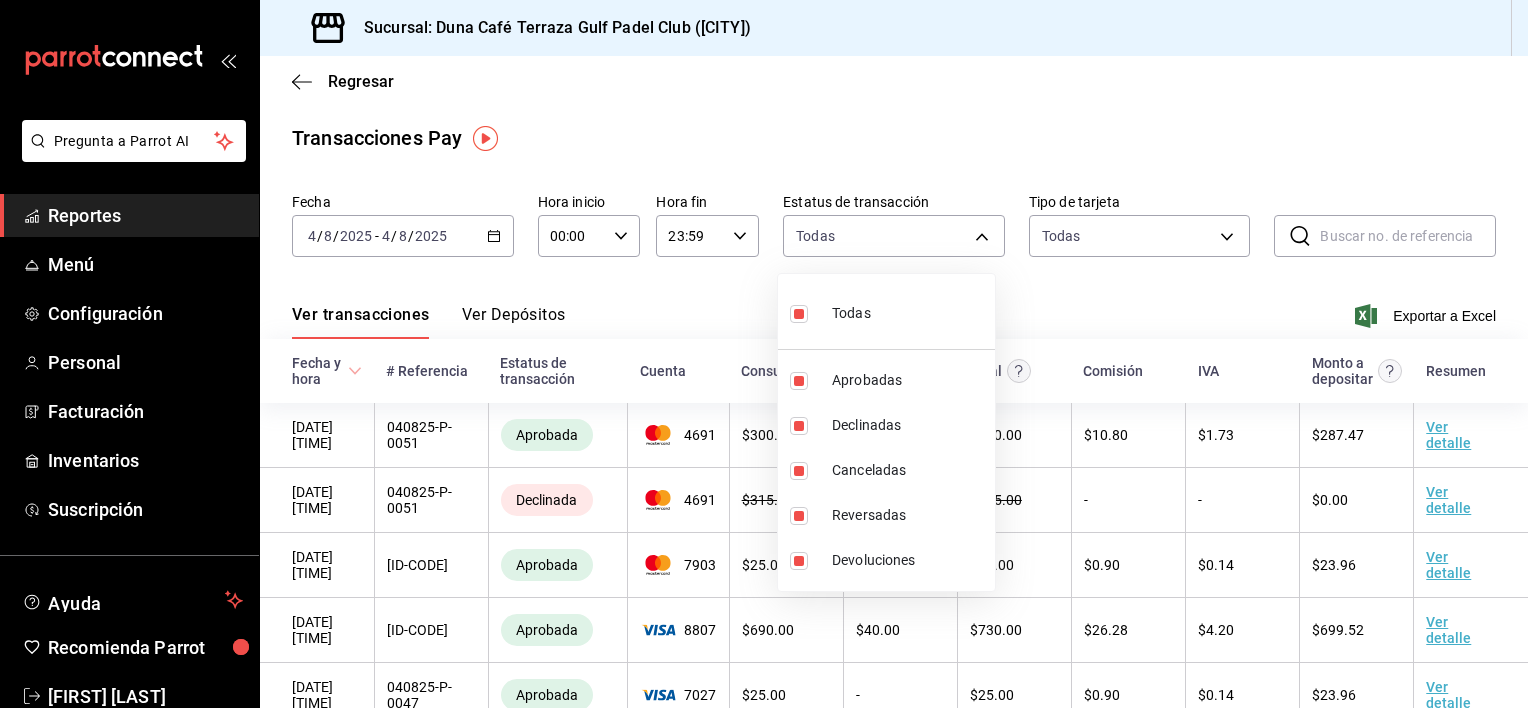 click at bounding box center (764, 354) 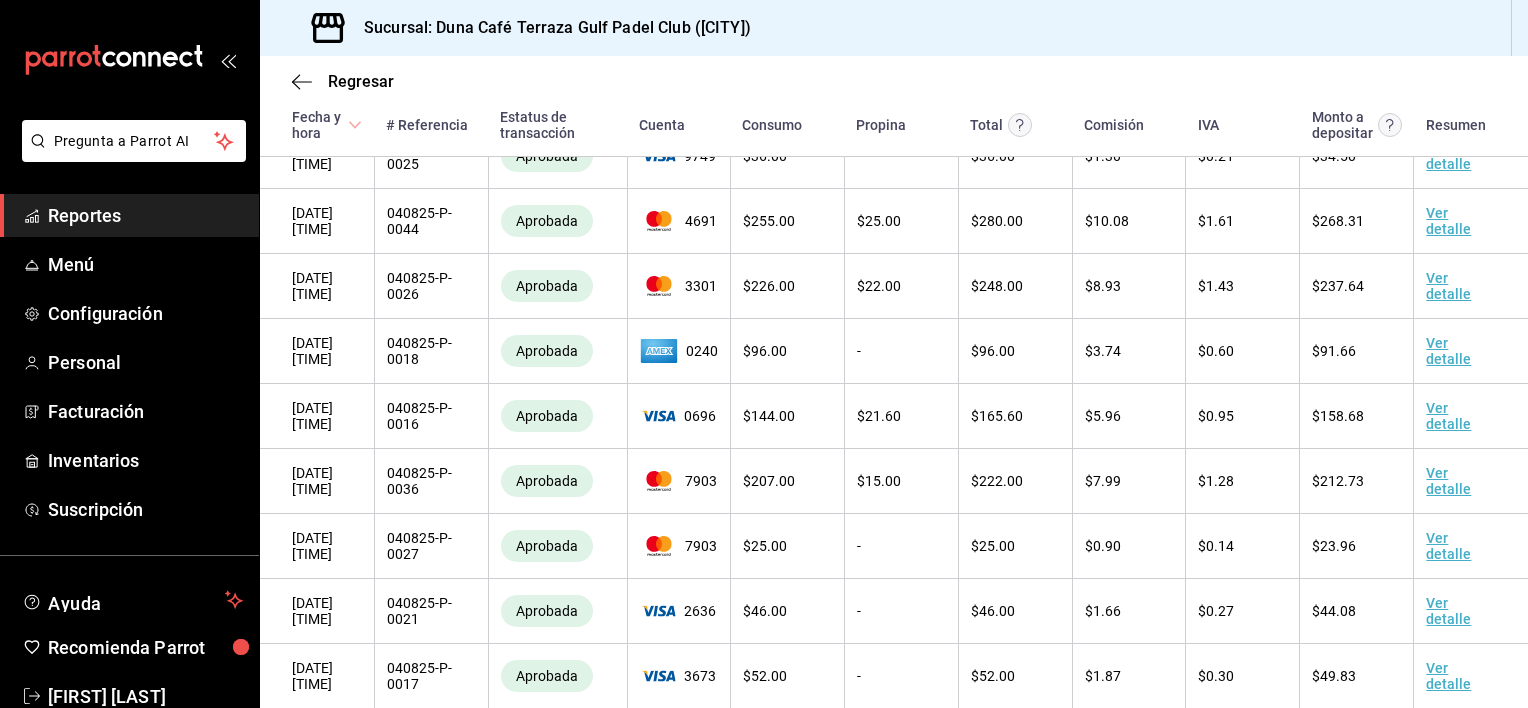 scroll, scrollTop: 1201, scrollLeft: 0, axis: vertical 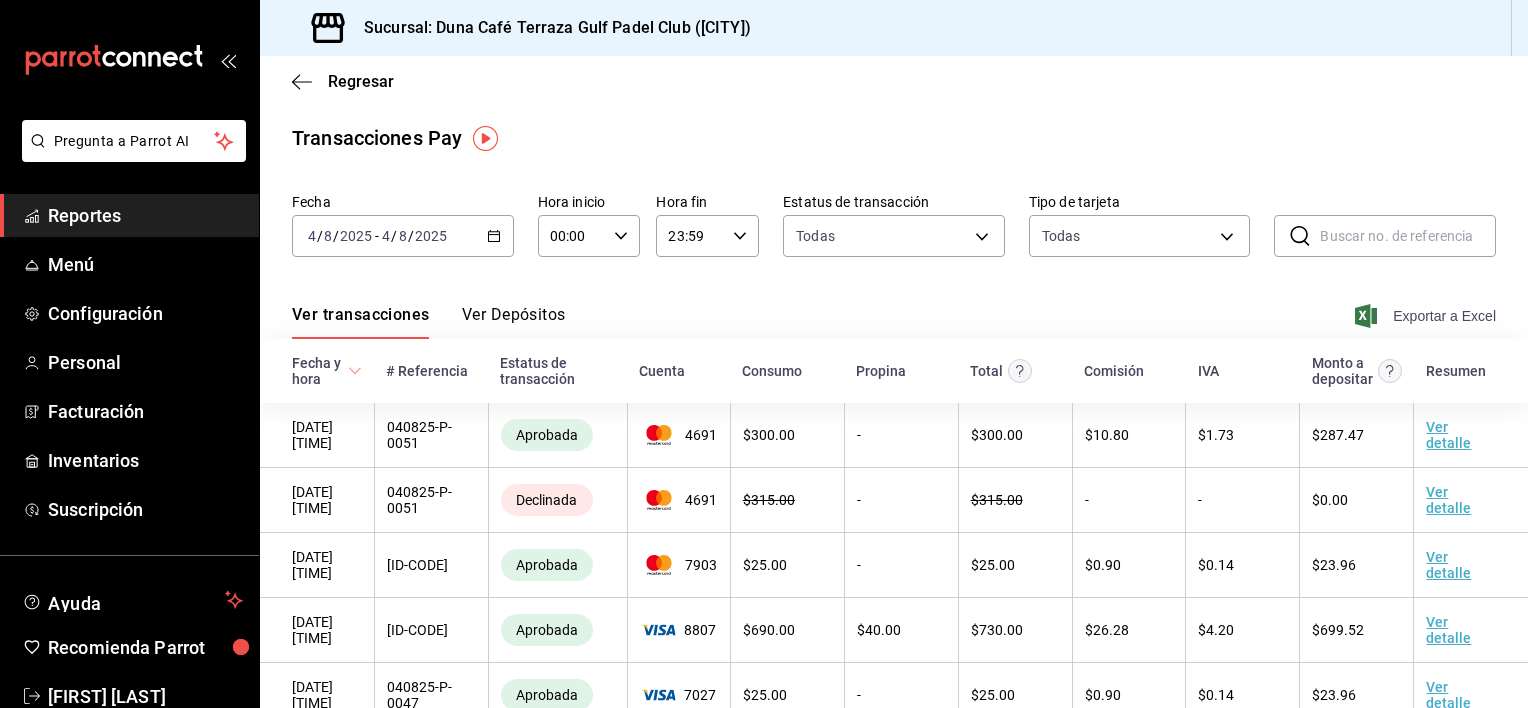 click on "Exportar a Excel" at bounding box center (1427, 316) 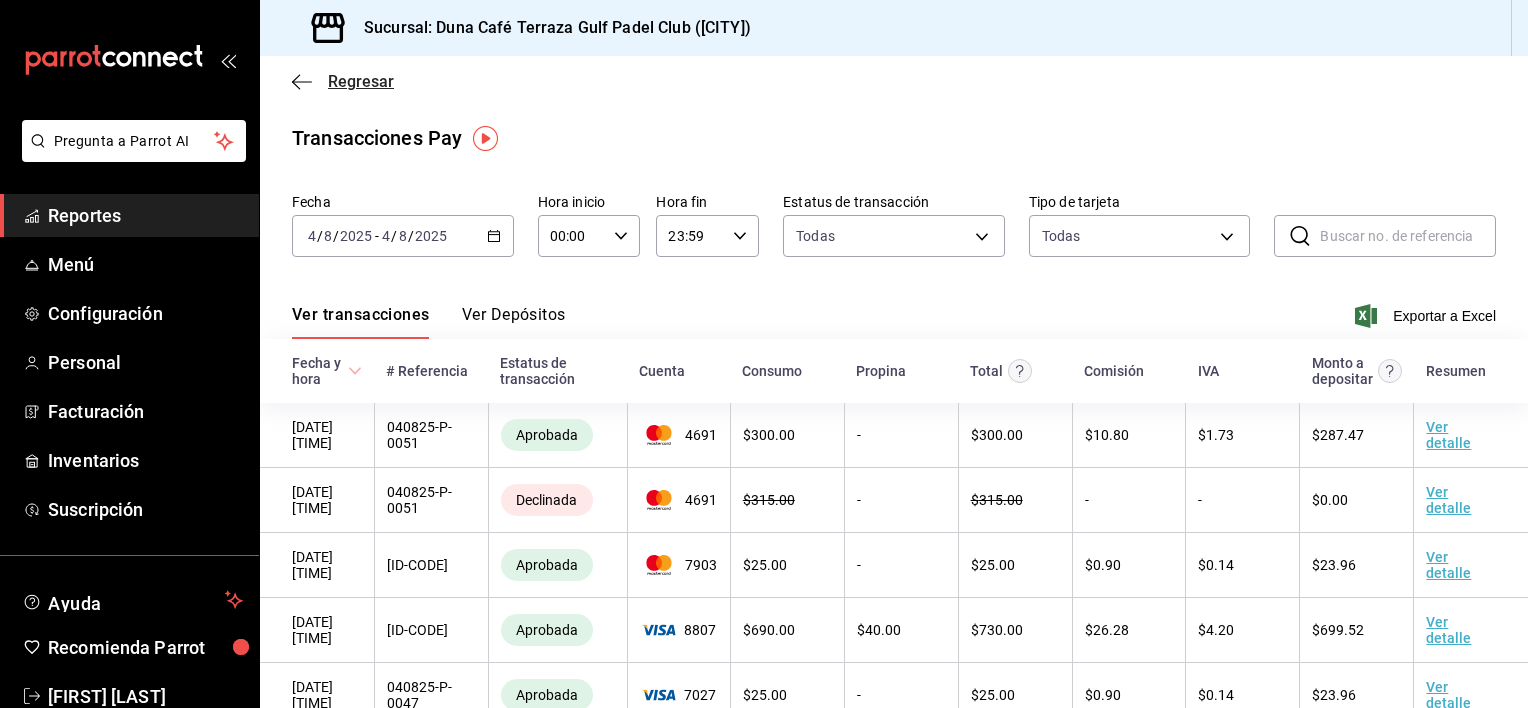 click 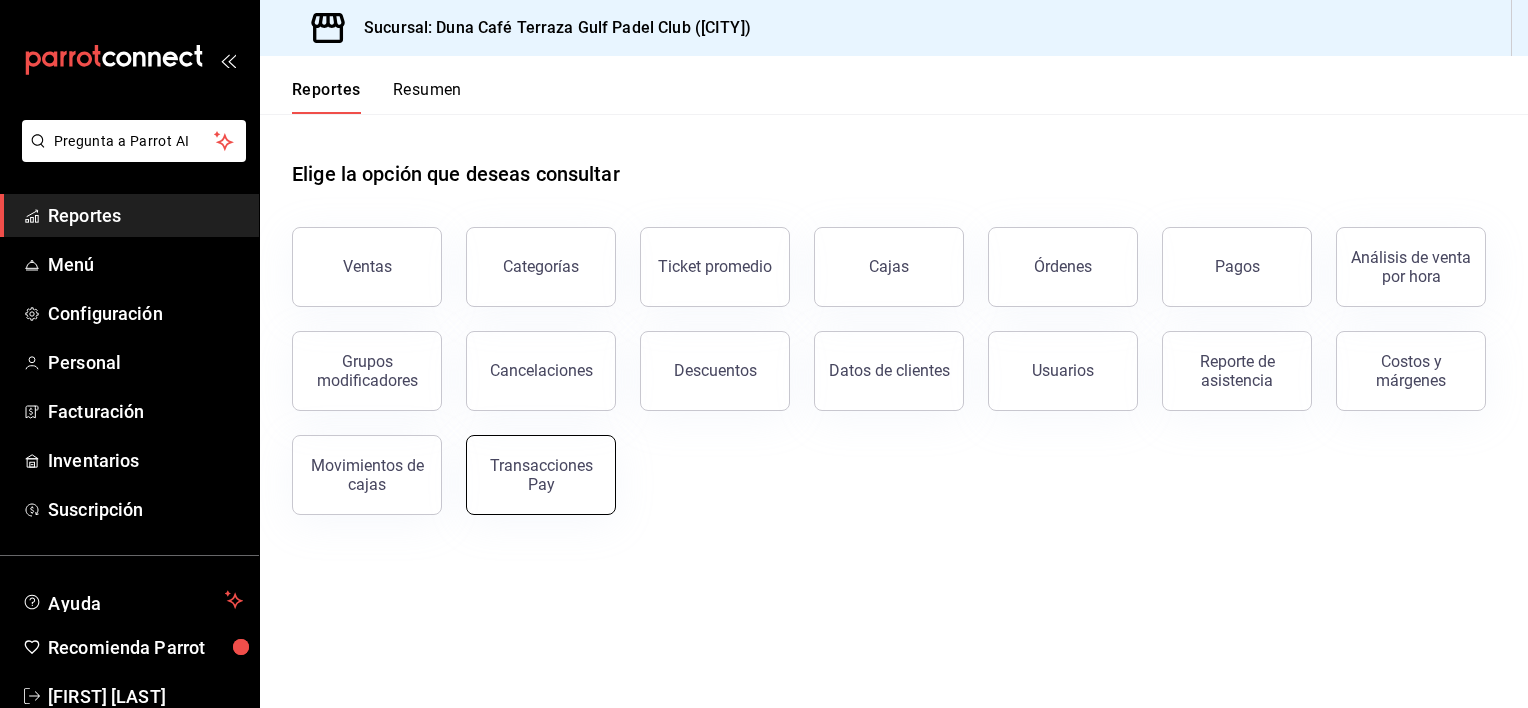 click on "Transacciones Pay" at bounding box center (541, 475) 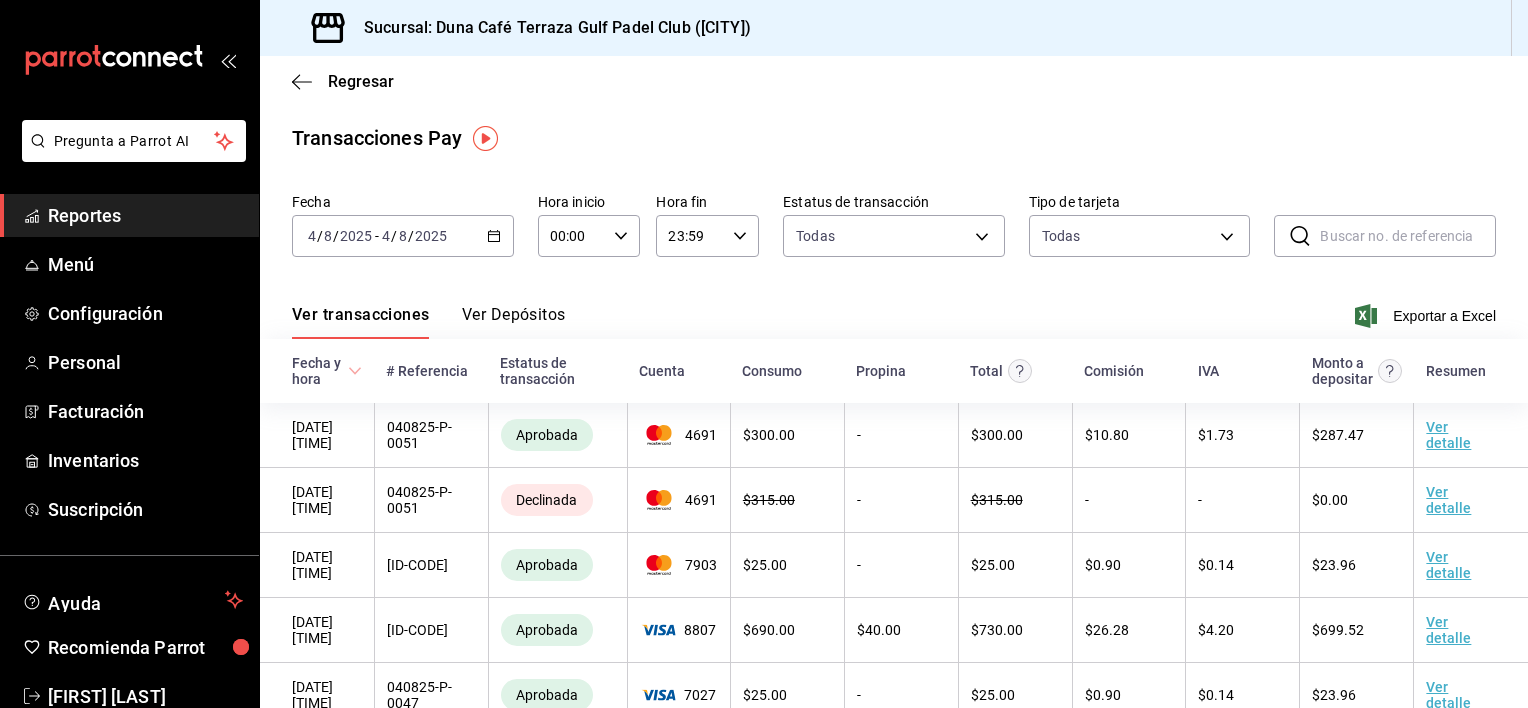 click on "2025-08-04 4 / 8 / 2025 - 2025-08-04 4 / 8 / 2025" at bounding box center [403, 236] 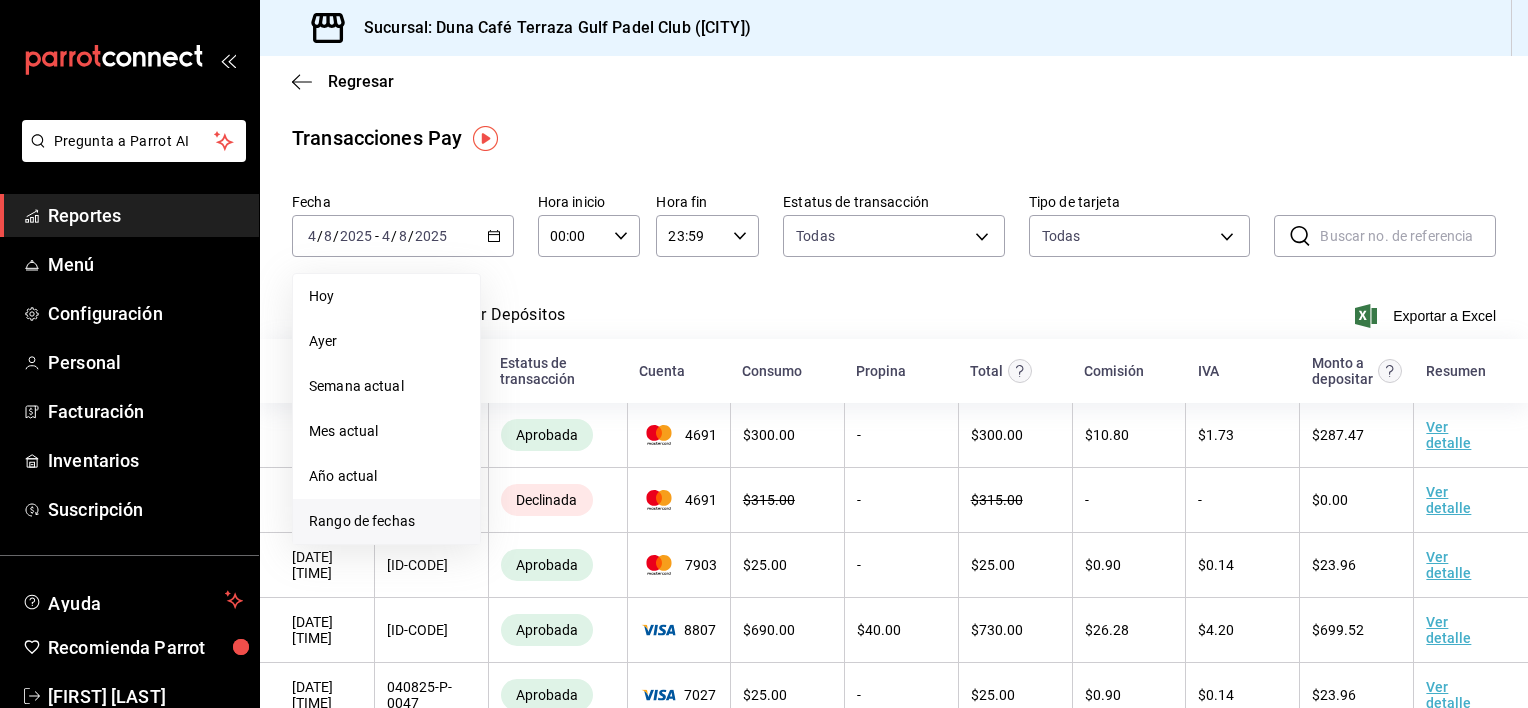 click on "Rango de fechas" at bounding box center (386, 521) 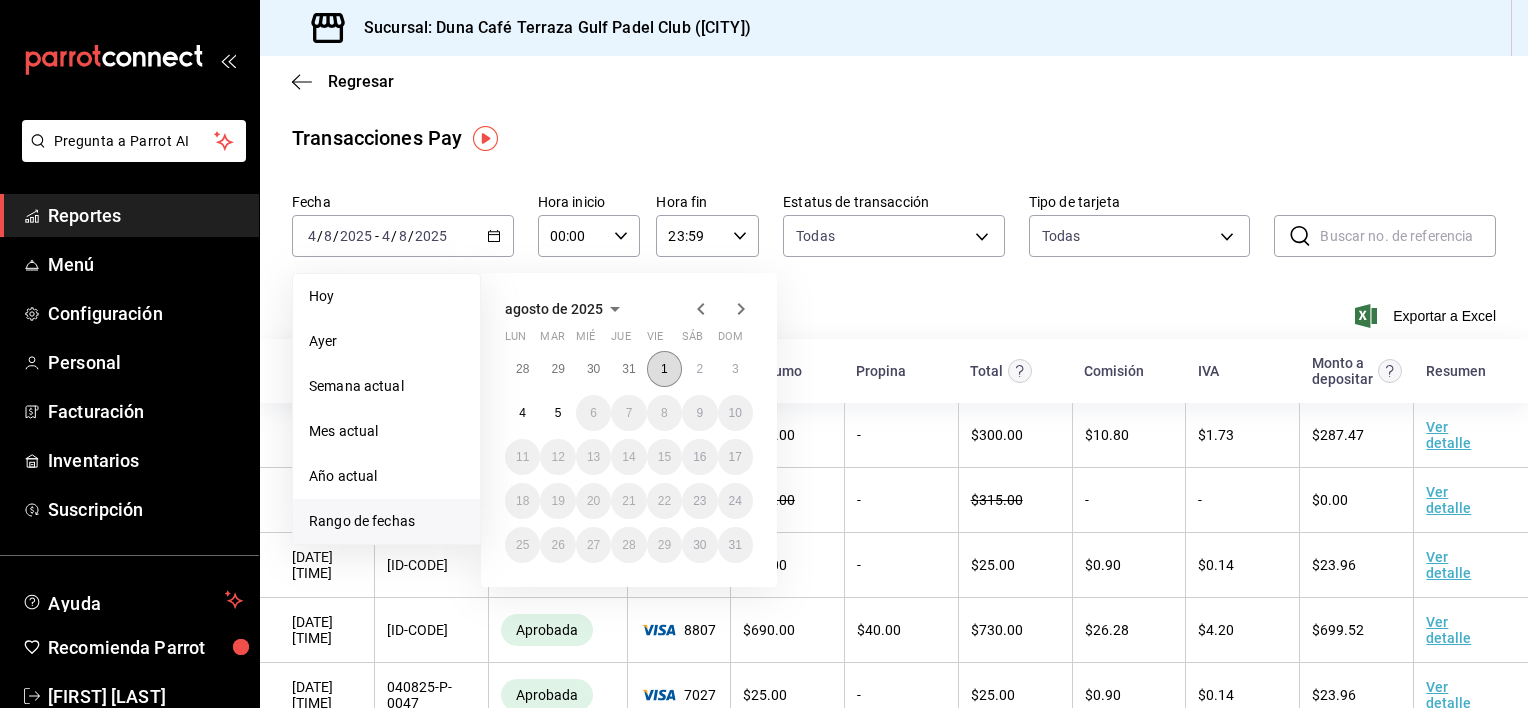 click on "1" at bounding box center (664, 369) 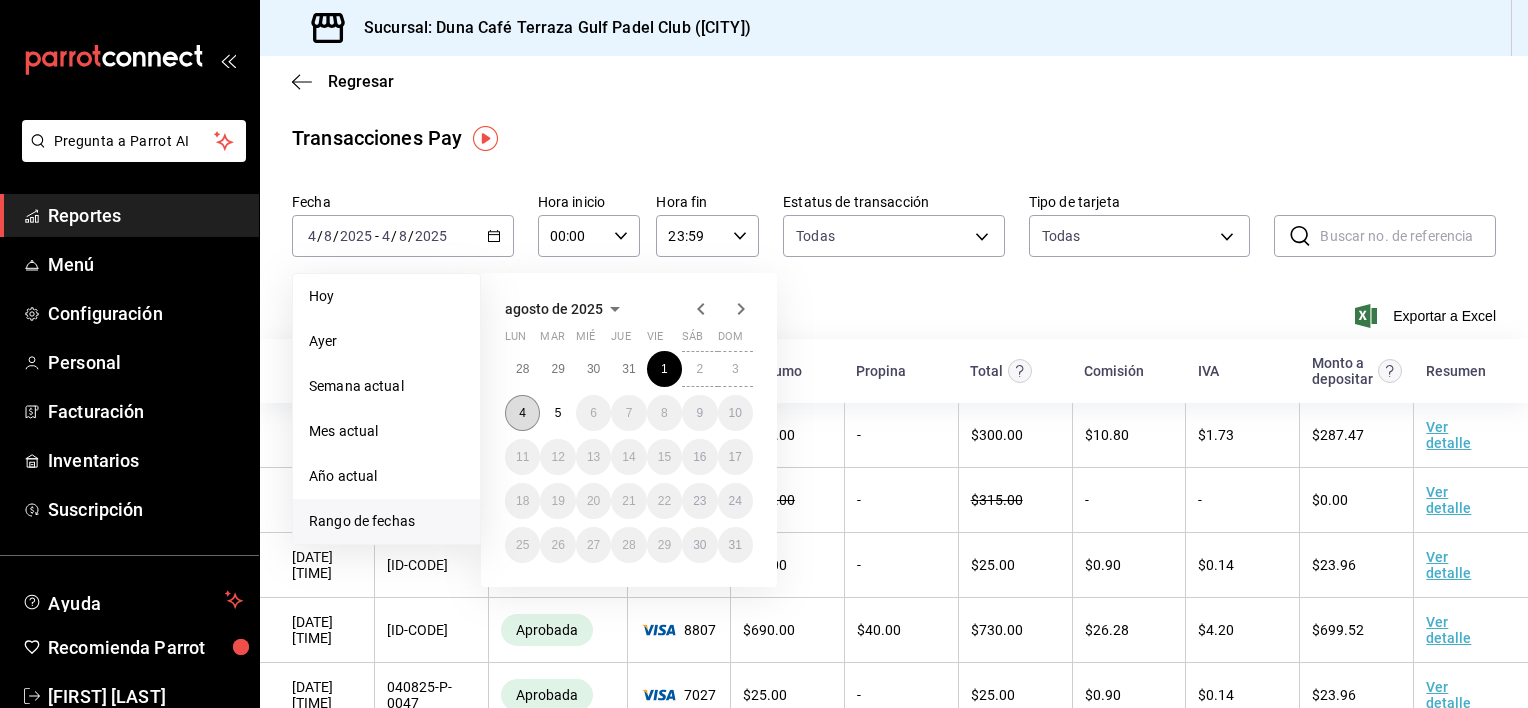 click on "4" at bounding box center [522, 413] 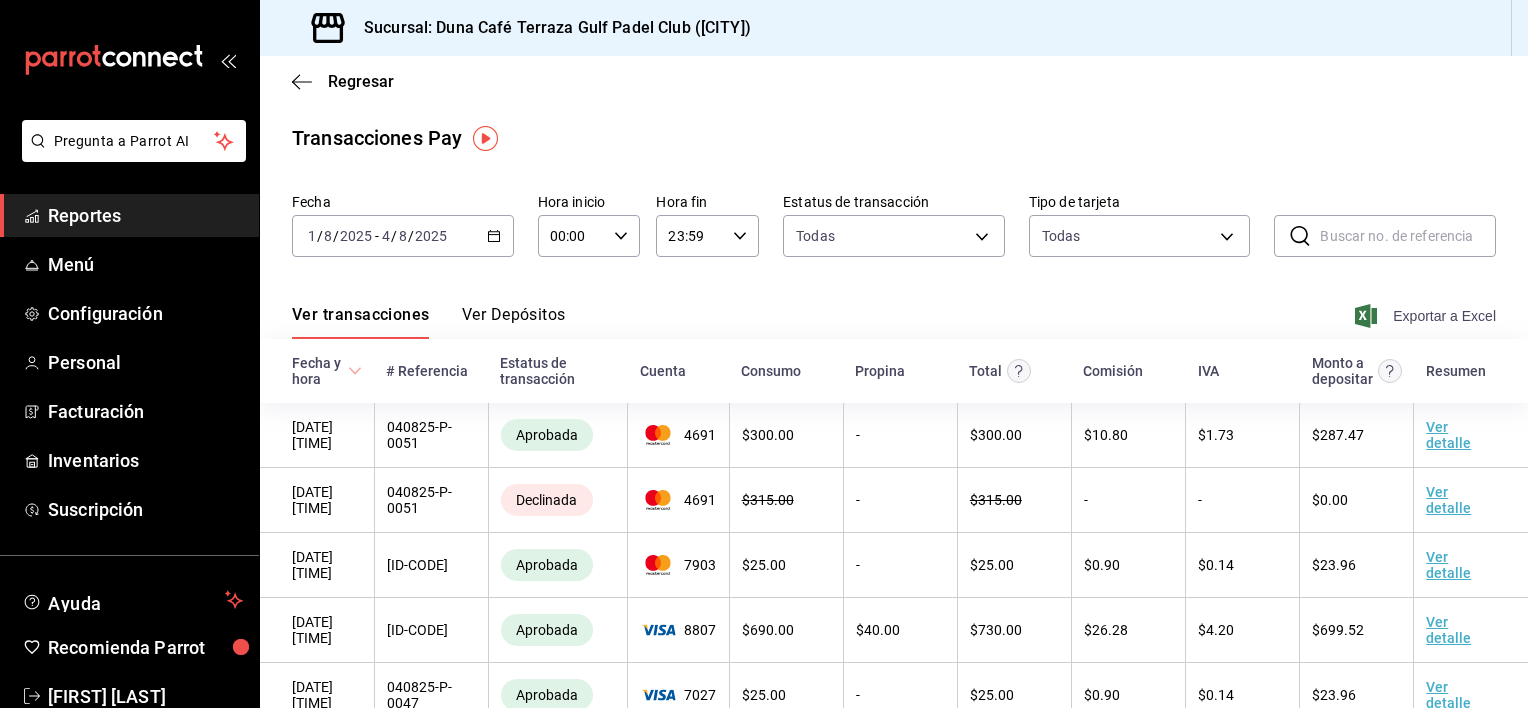 click on "Exportar a Excel" at bounding box center (1427, 316) 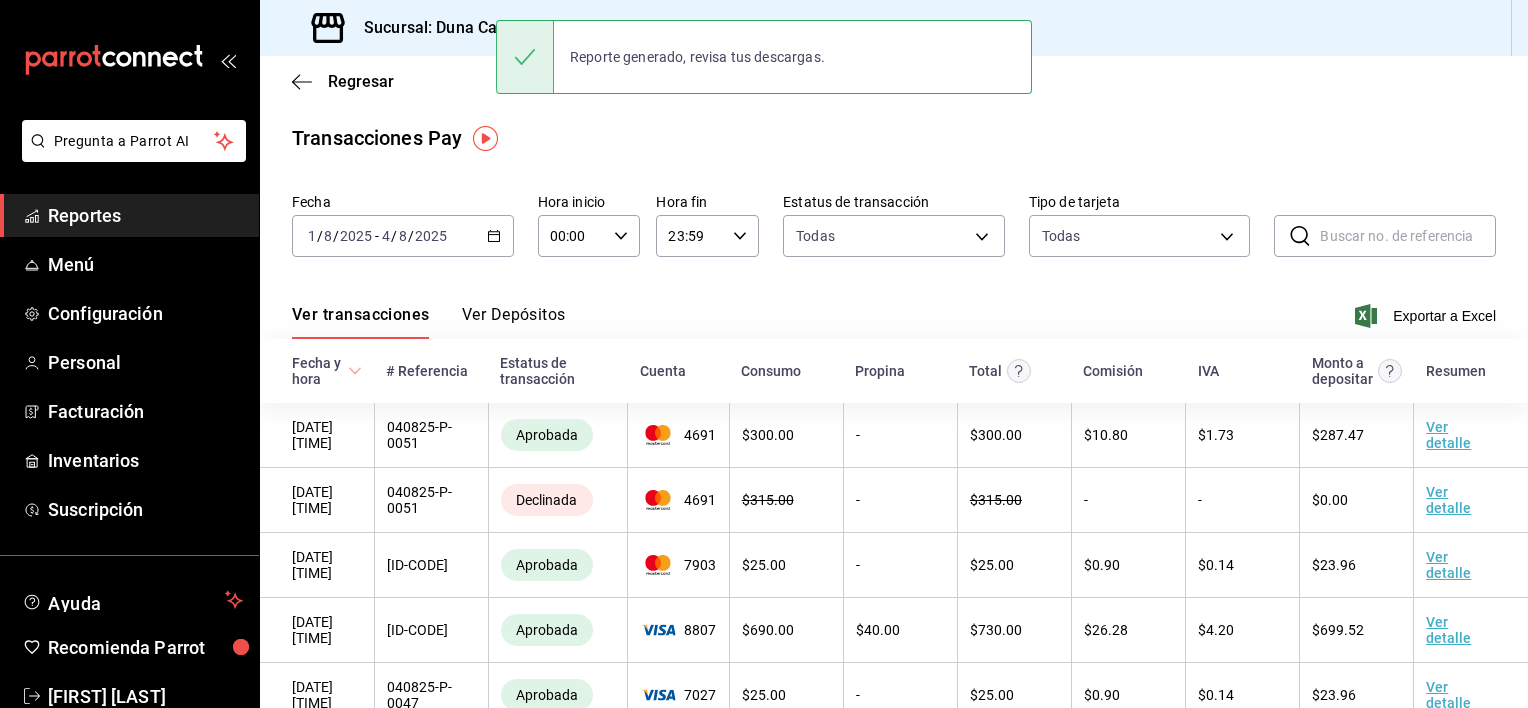 click 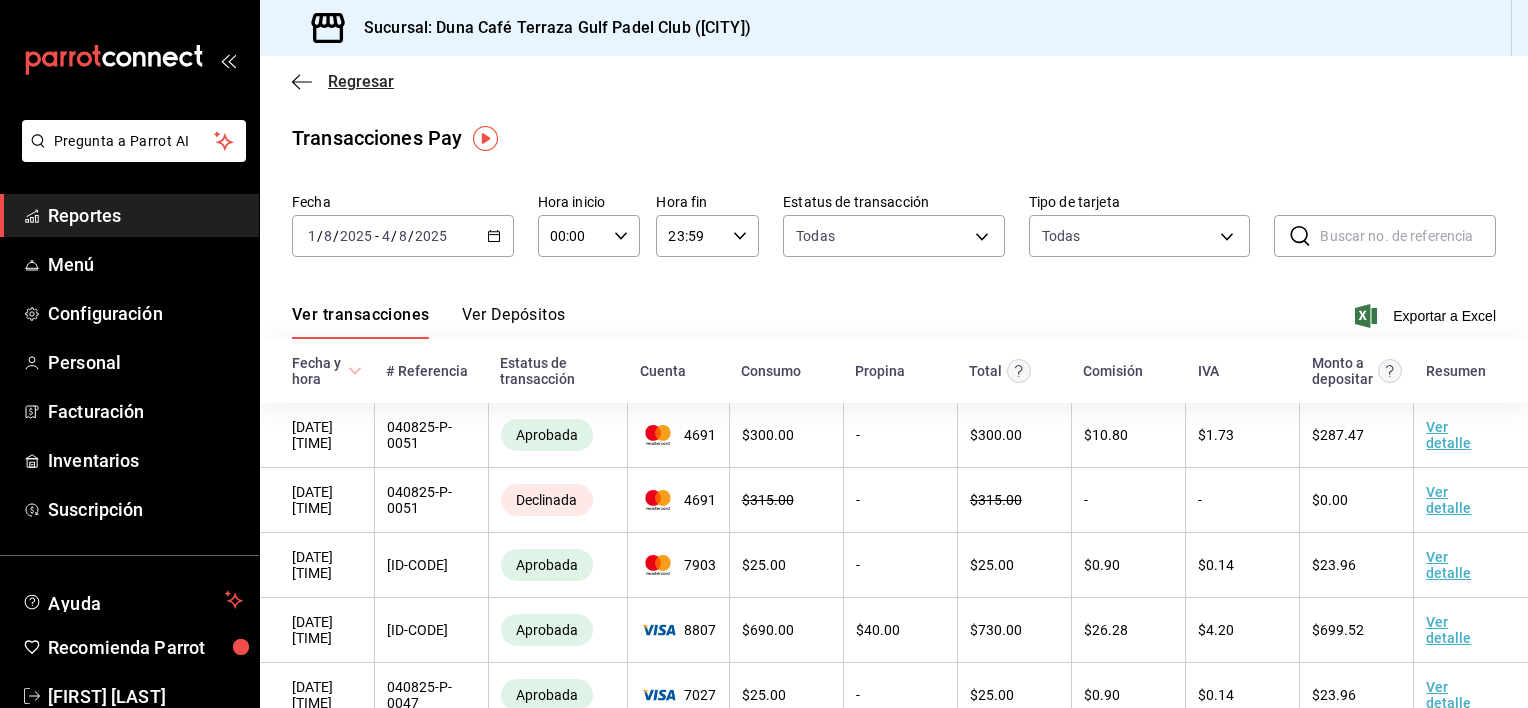 click 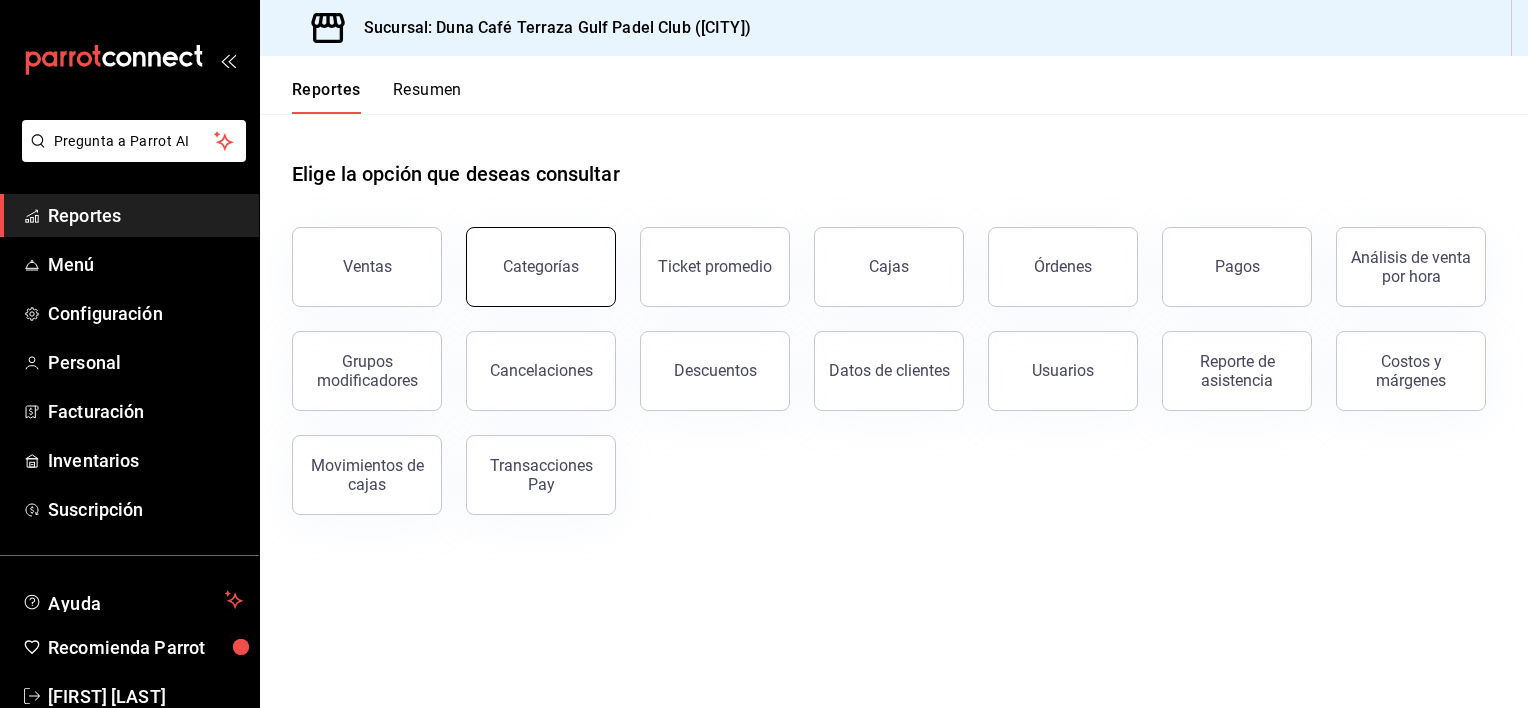 click on "Categorías" at bounding box center (541, 267) 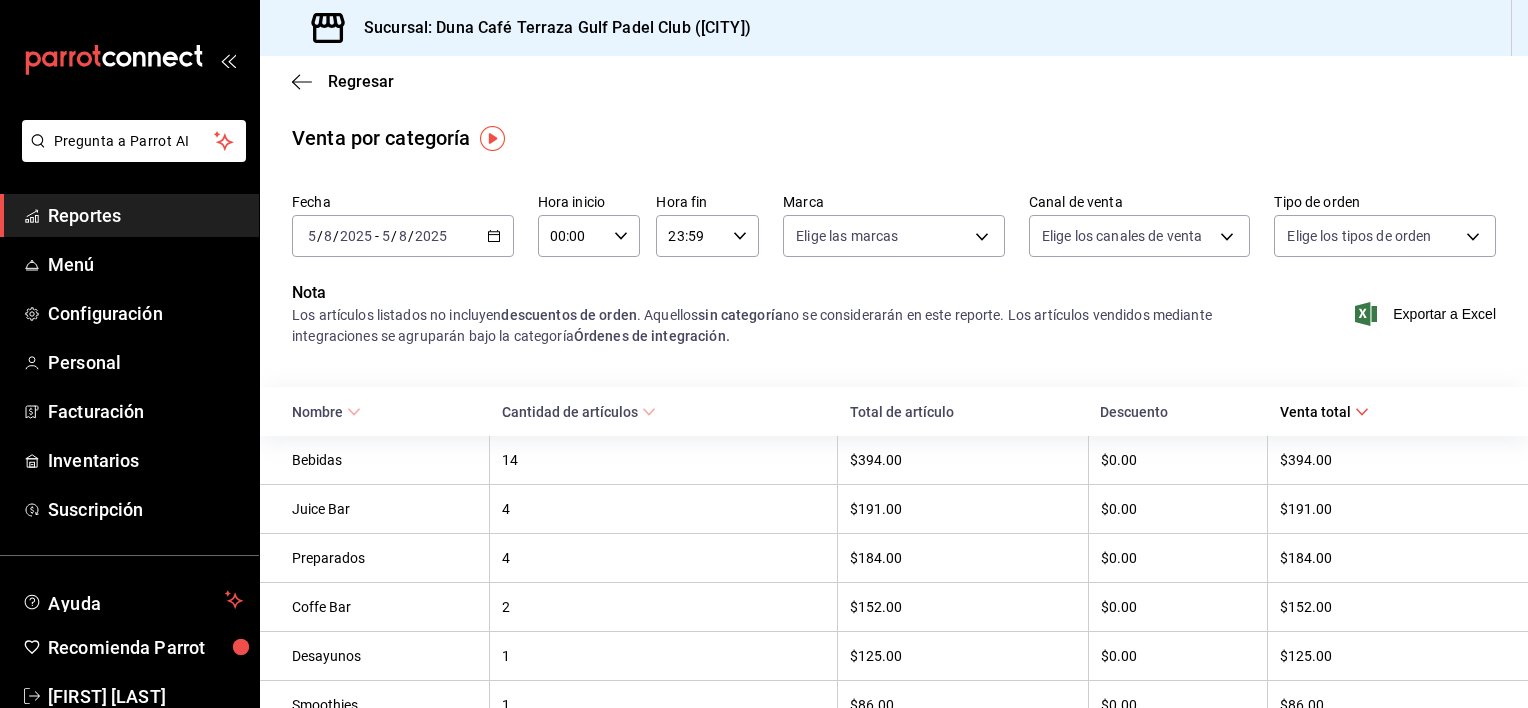 click 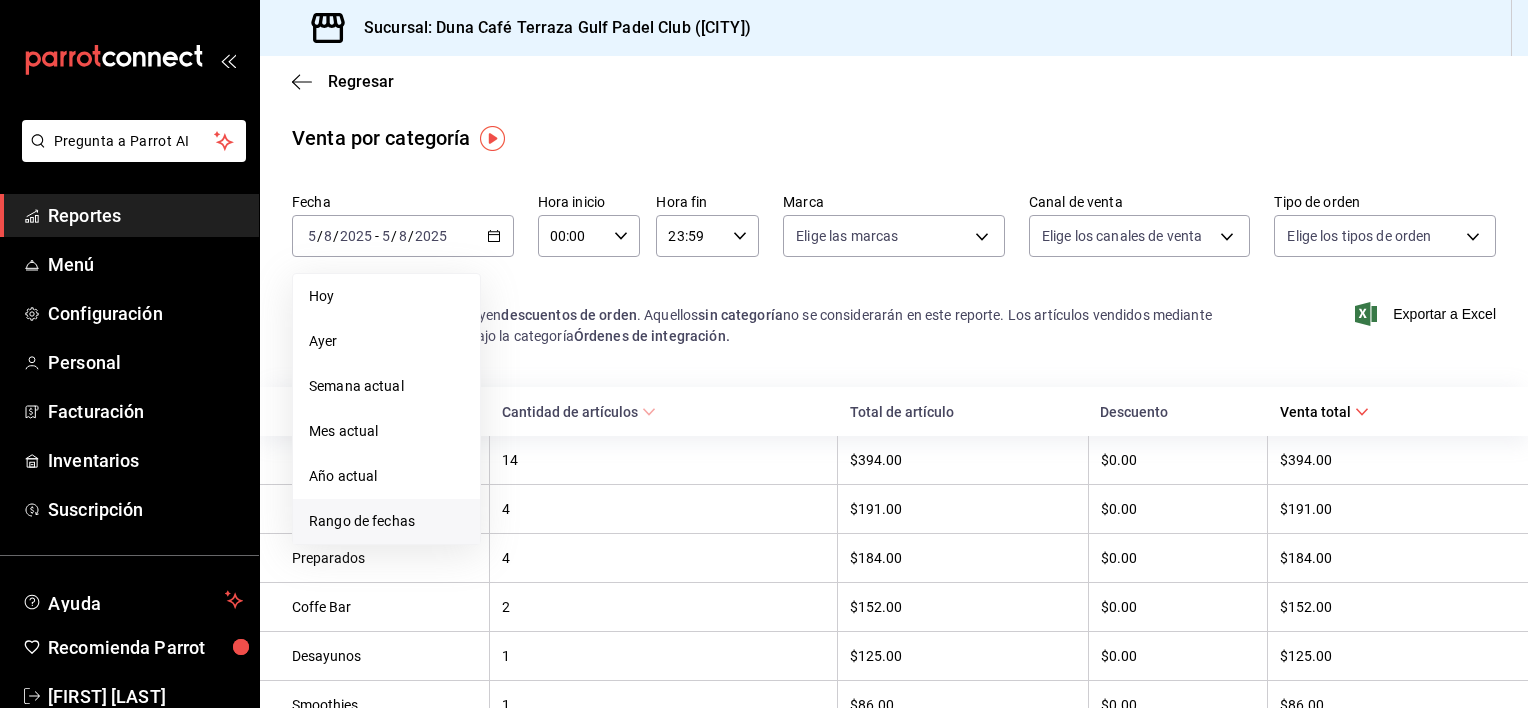 click on "Rango de fechas" at bounding box center (386, 521) 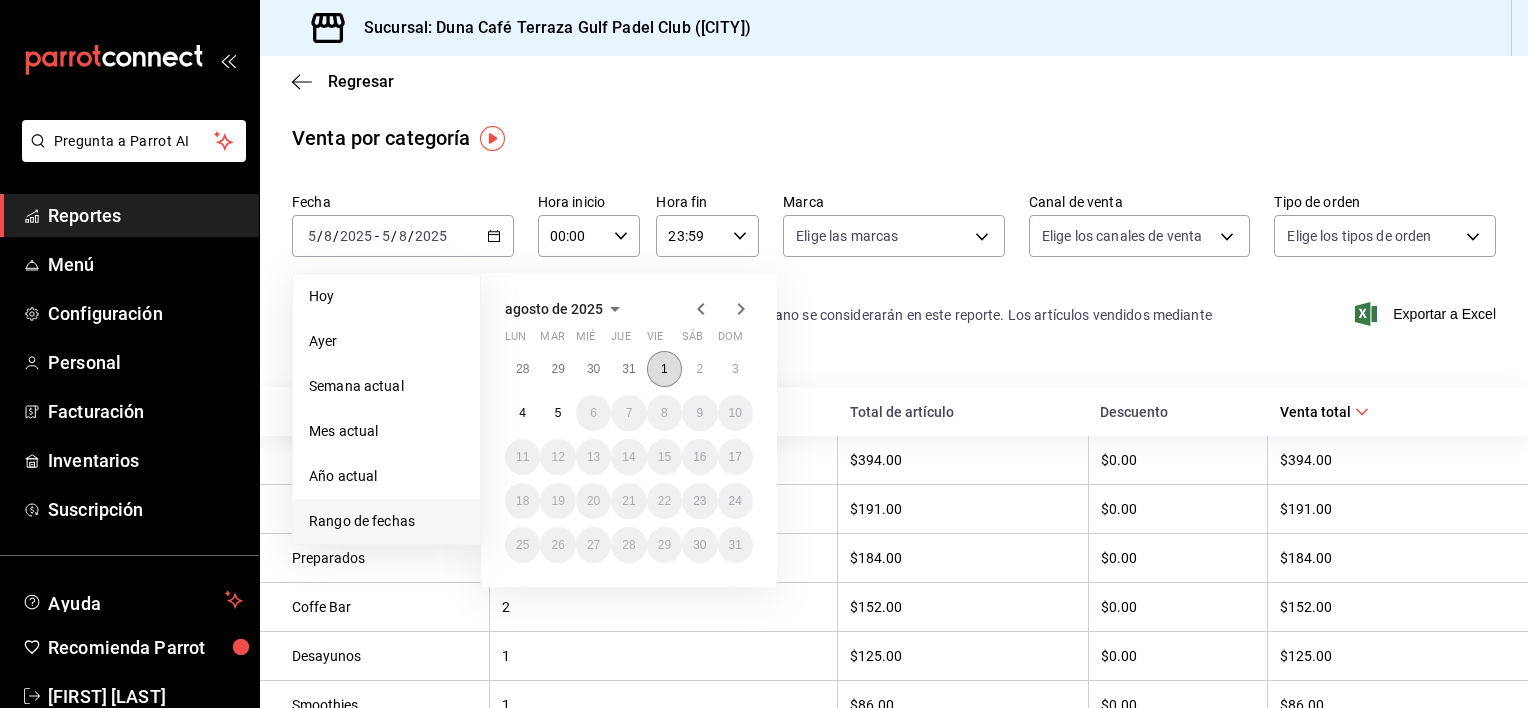 click on "1" at bounding box center [664, 369] 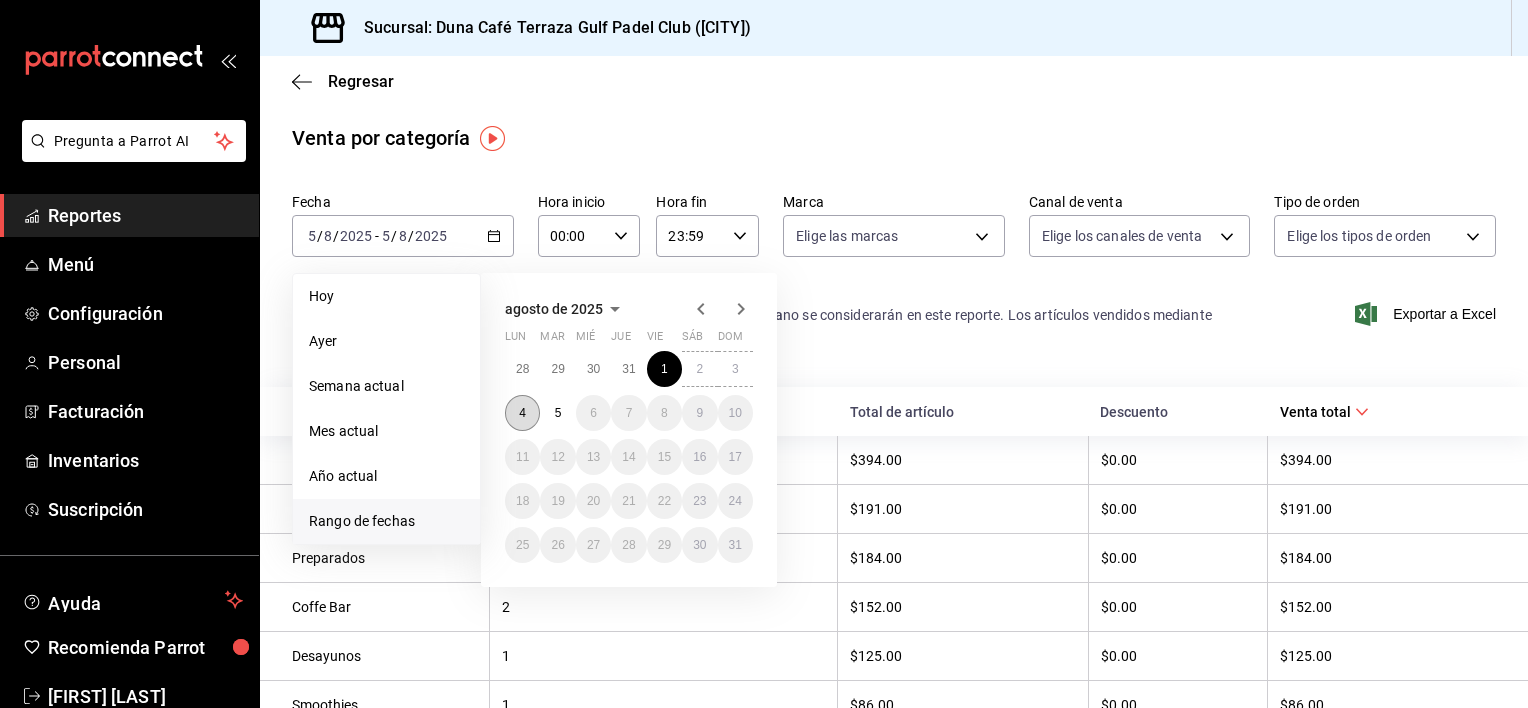 click on "4" at bounding box center (522, 413) 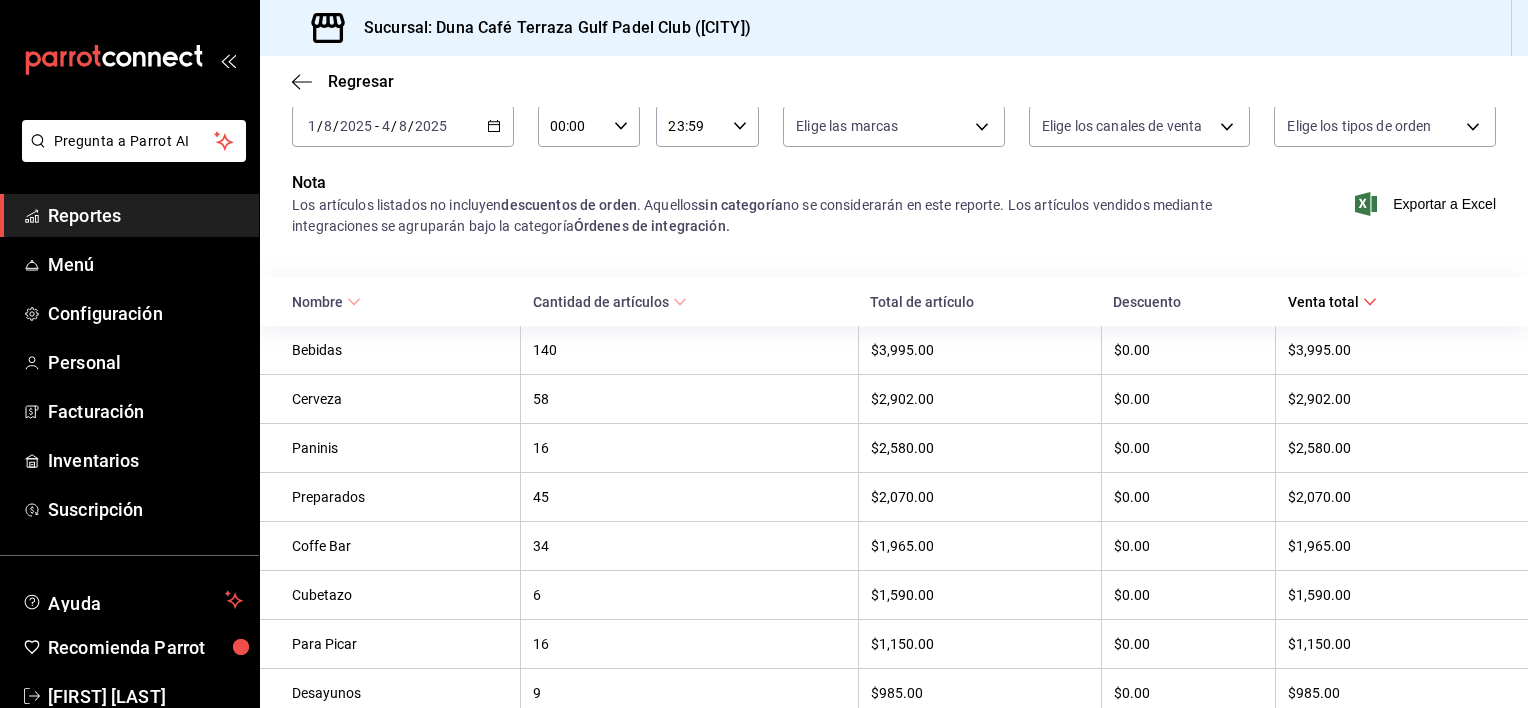 scroll, scrollTop: 0, scrollLeft: 0, axis: both 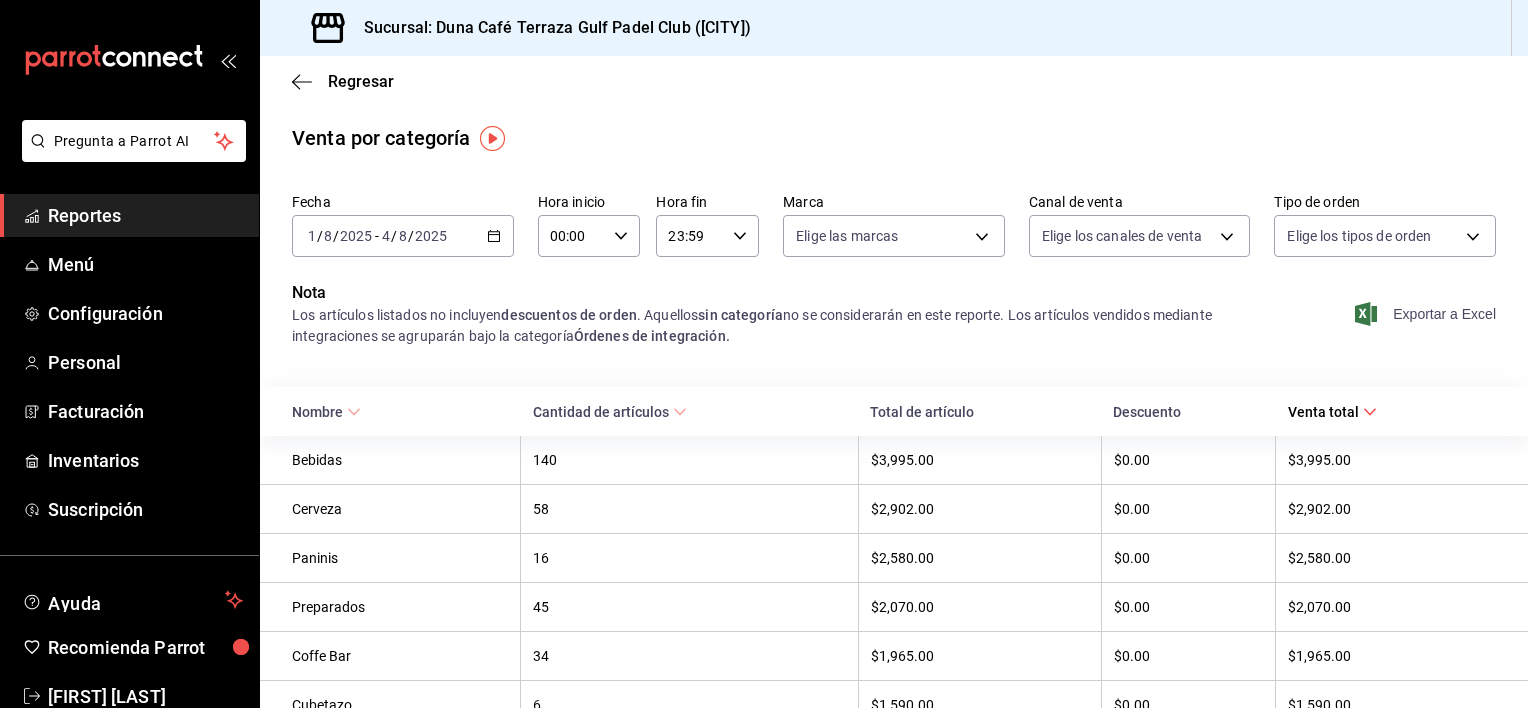 click on "Exportar a Excel" at bounding box center [1427, 314] 